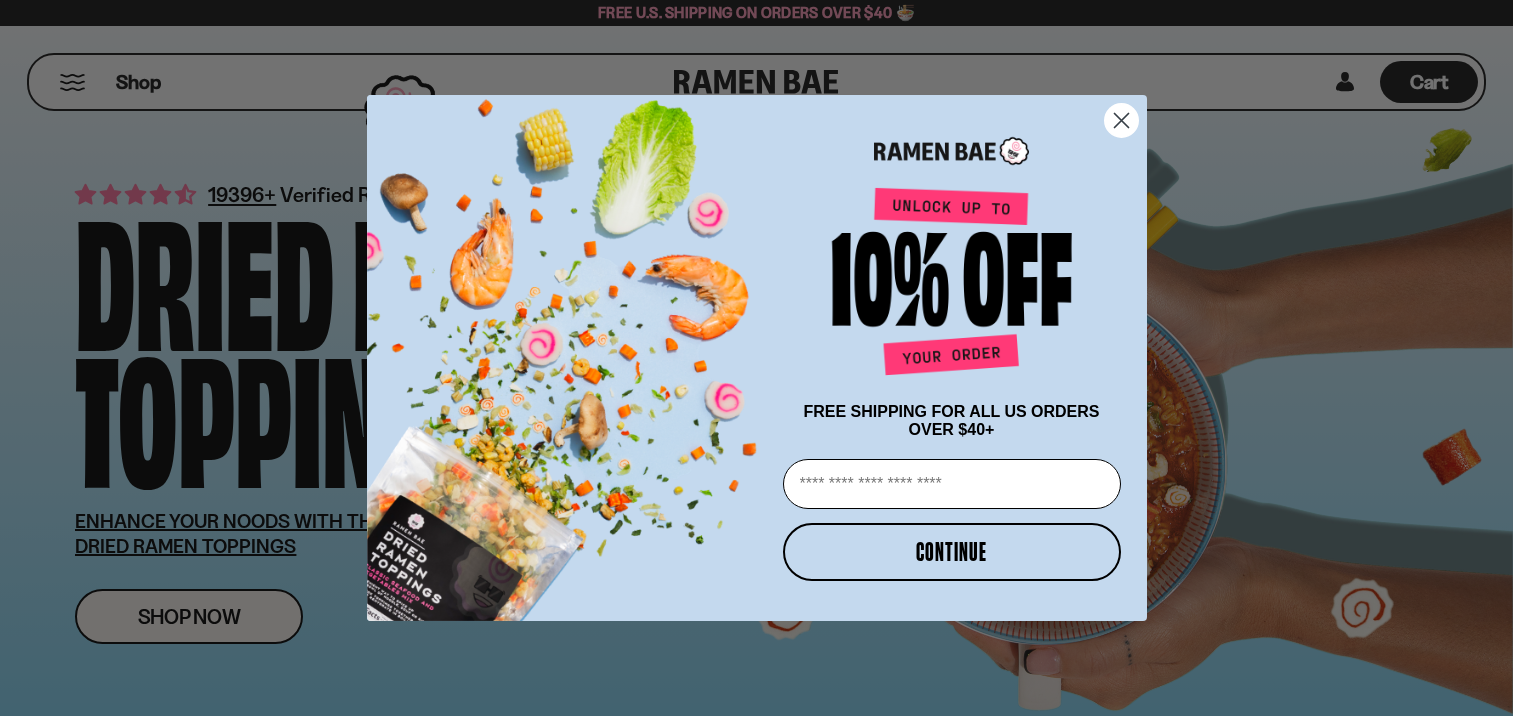 scroll, scrollTop: 0, scrollLeft: 0, axis: both 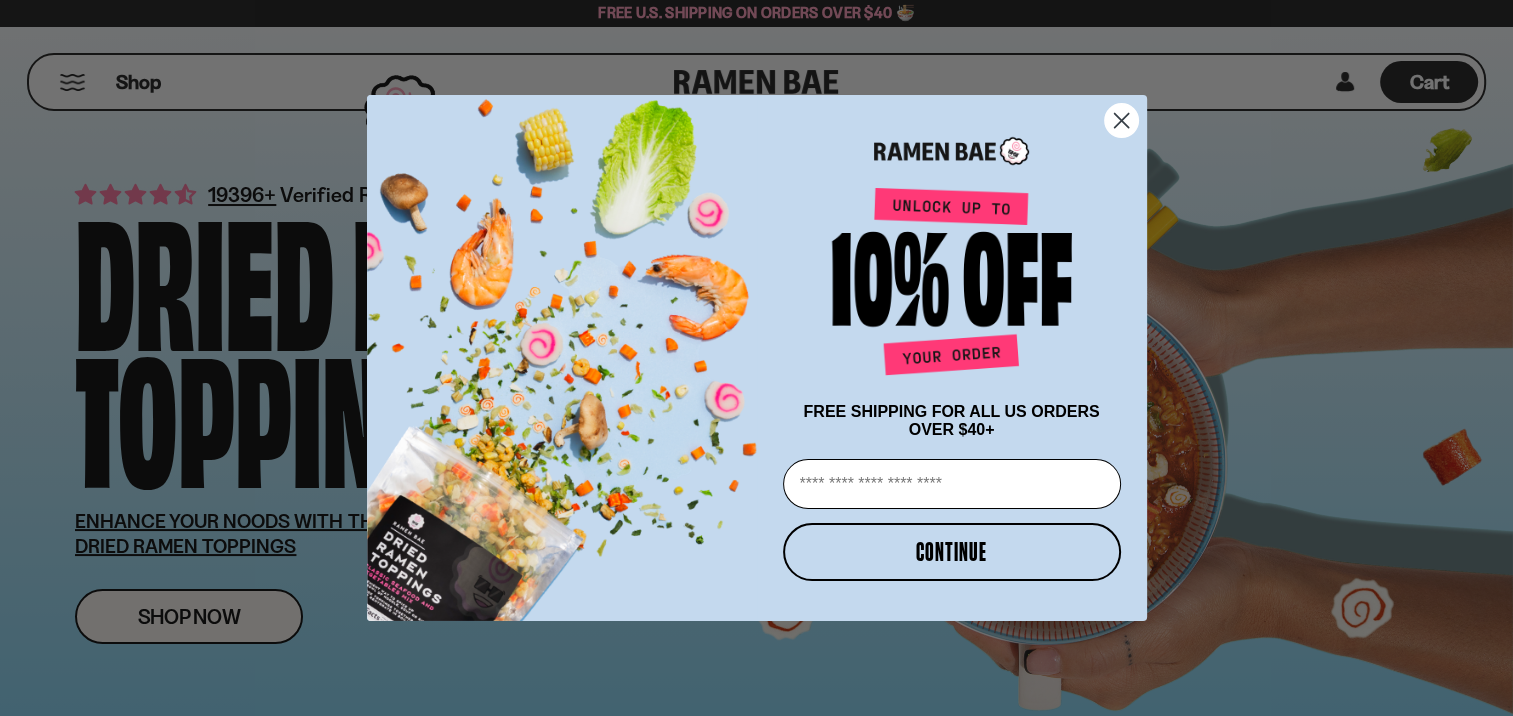click 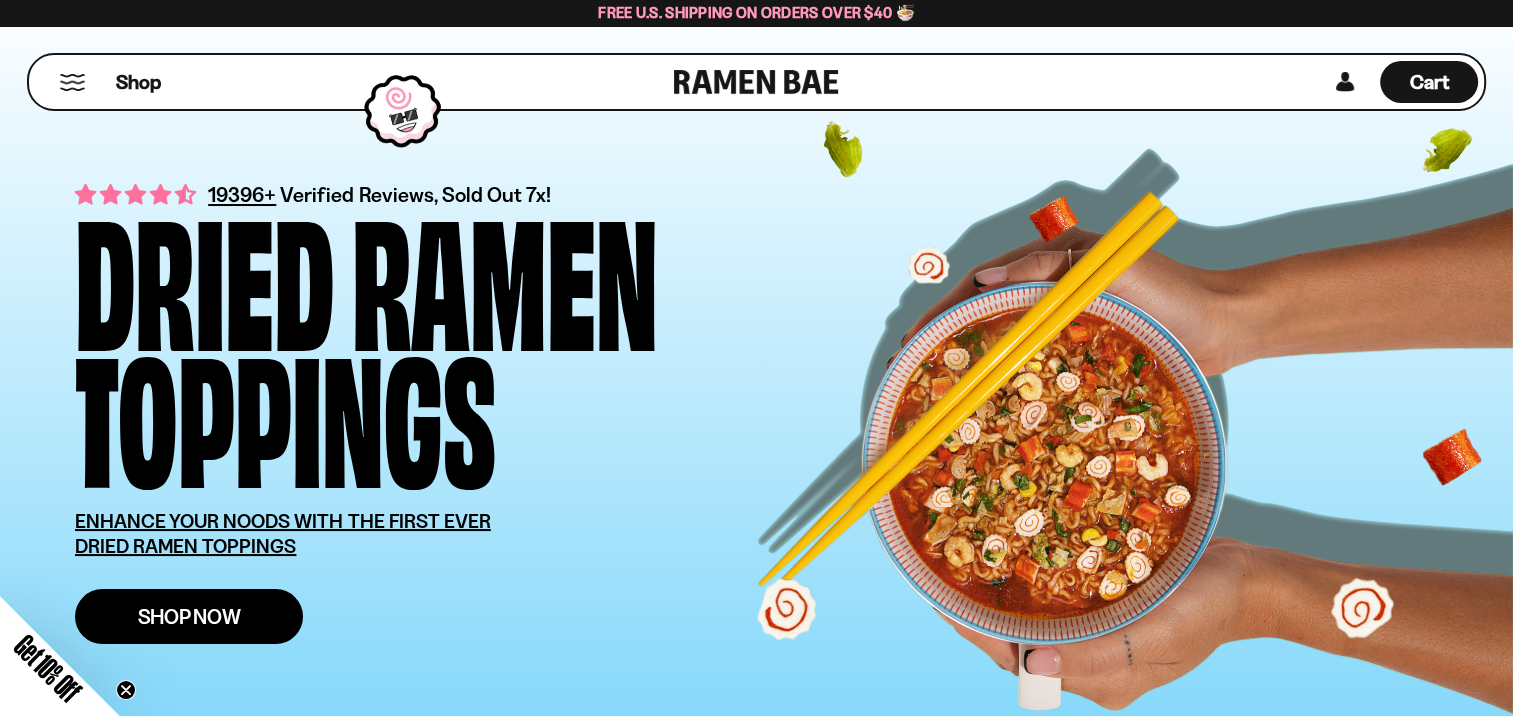 click on "Shop Now" at bounding box center (189, 616) 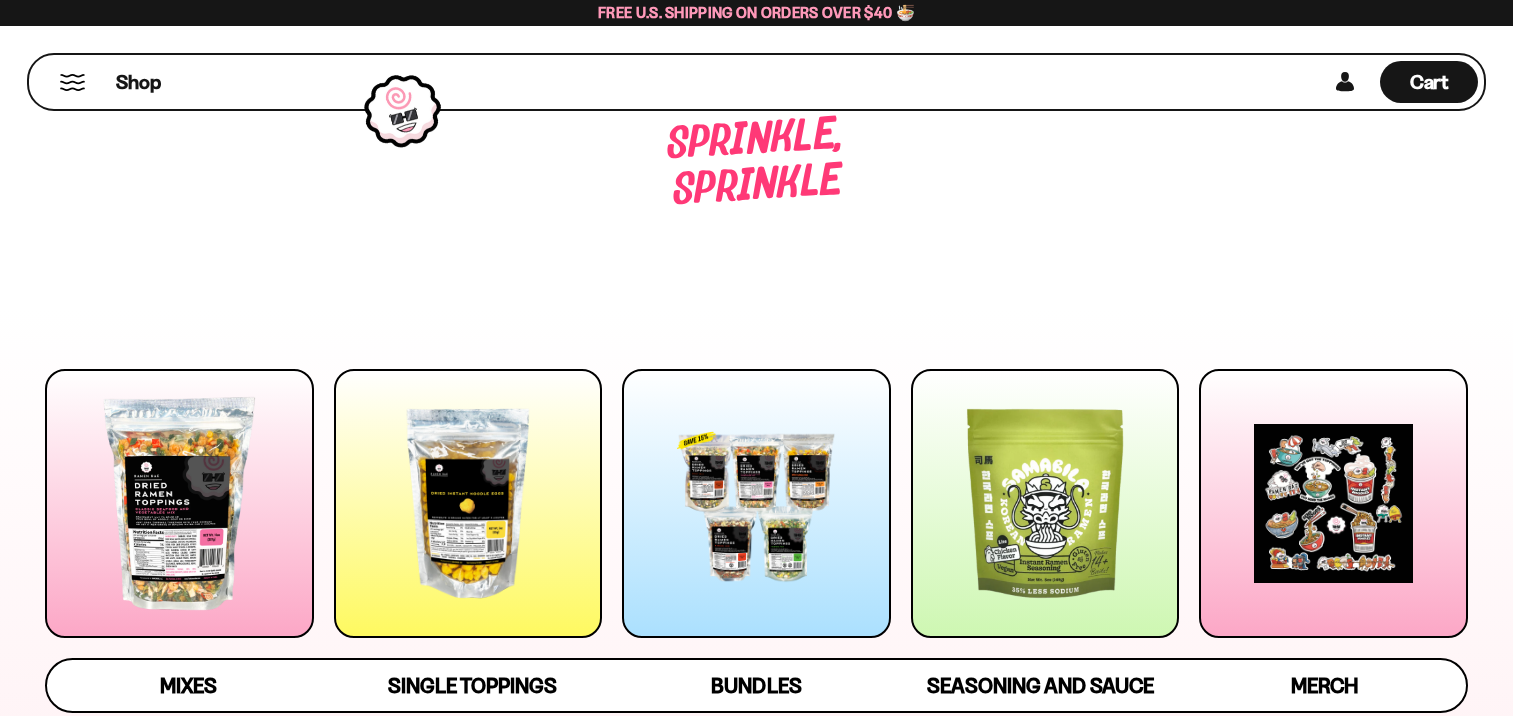 scroll, scrollTop: 0, scrollLeft: 0, axis: both 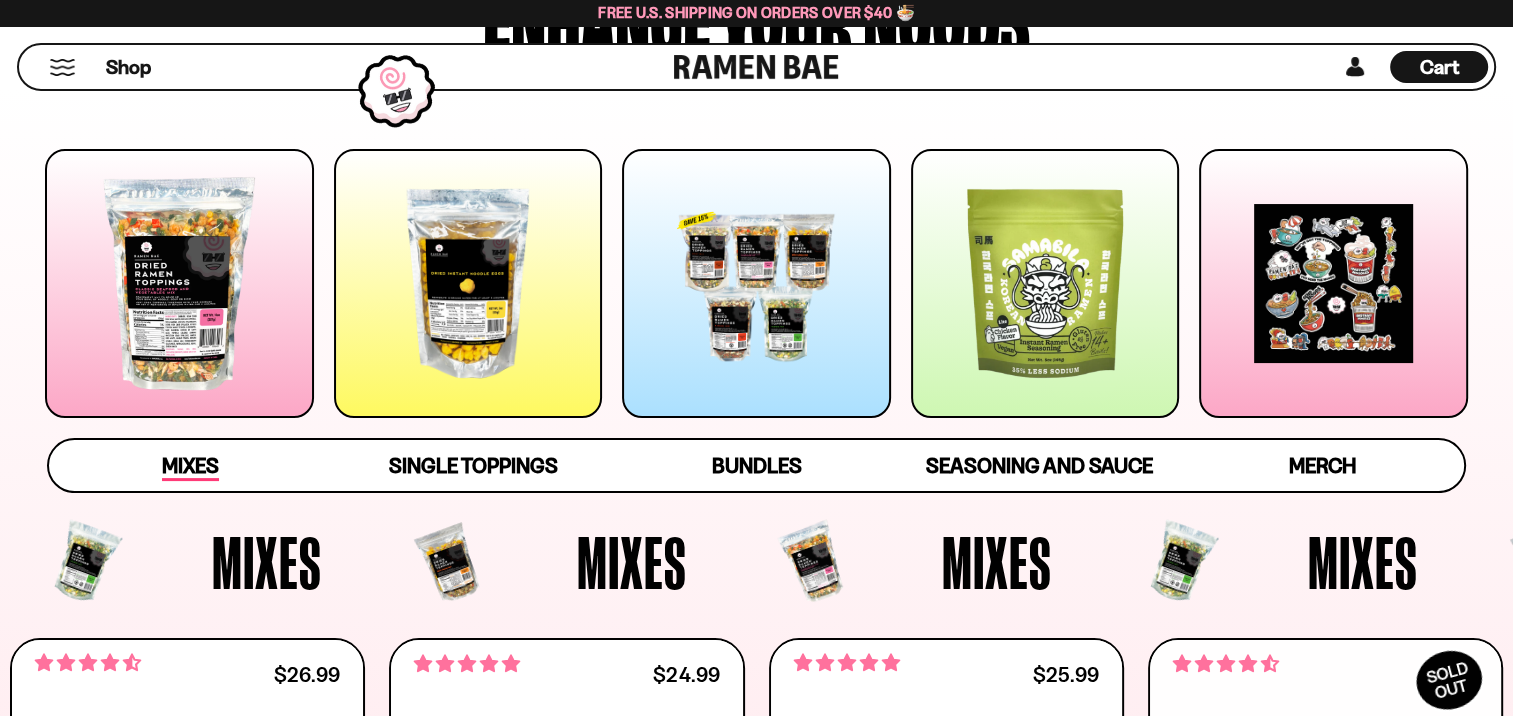 click on "Mixes" at bounding box center (190, 467) 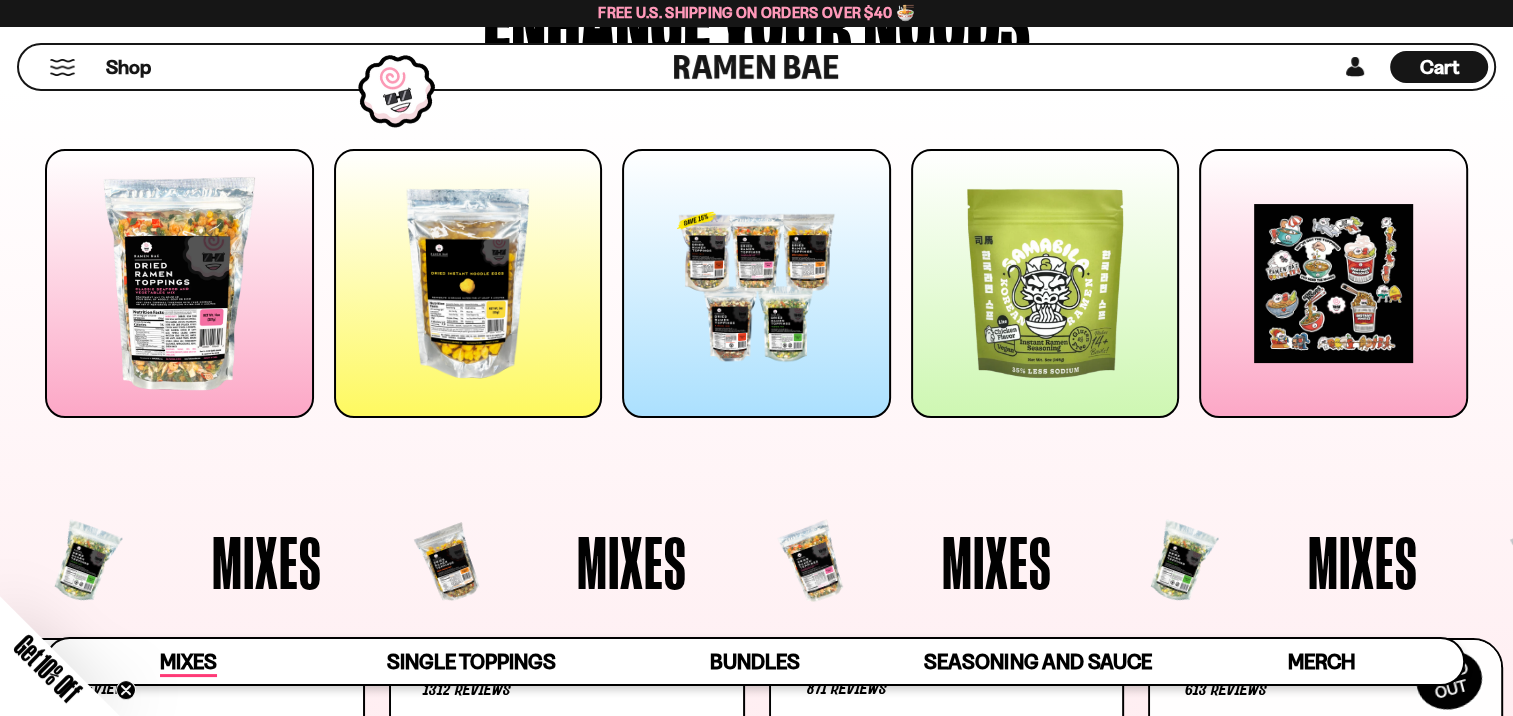 scroll, scrollTop: 842, scrollLeft: 0, axis: vertical 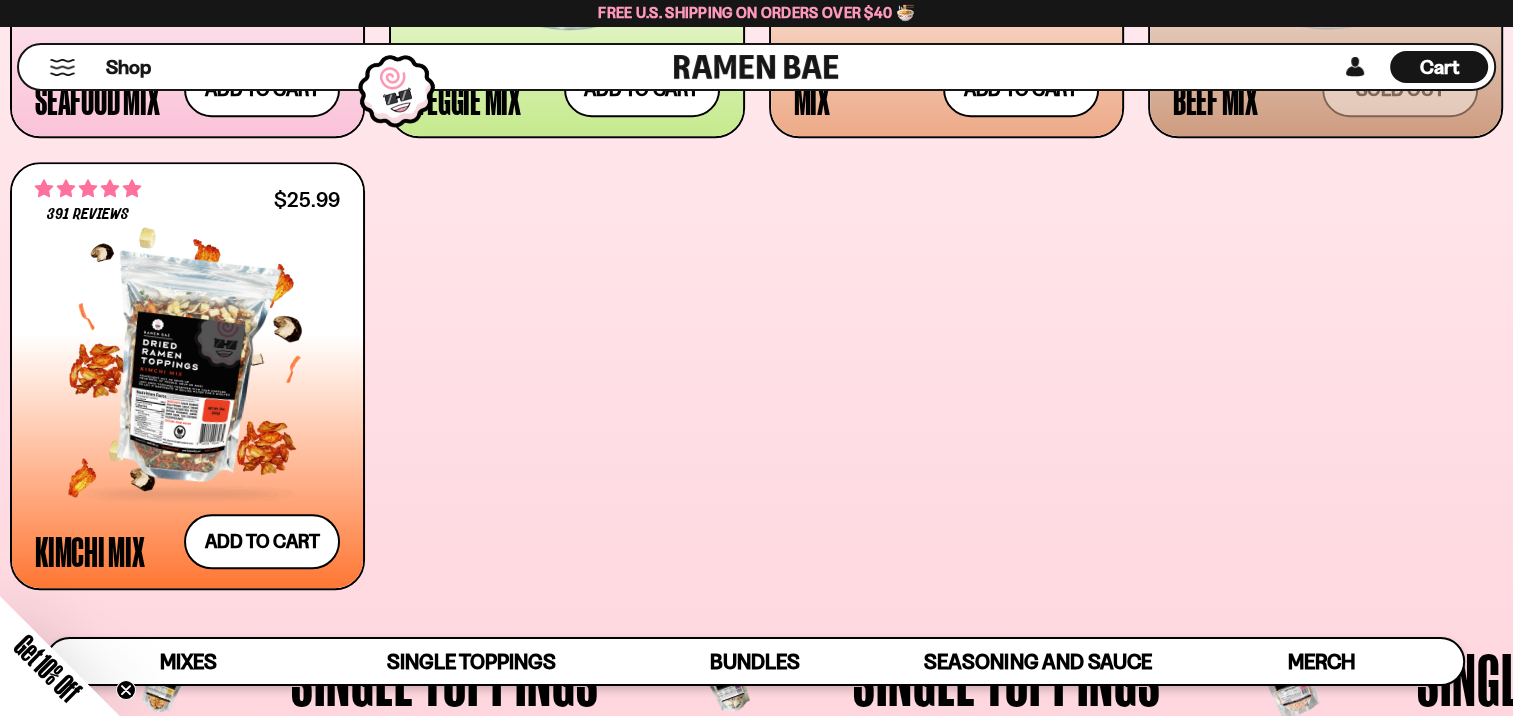 click on "Kimchi Mix" at bounding box center [90, 551] 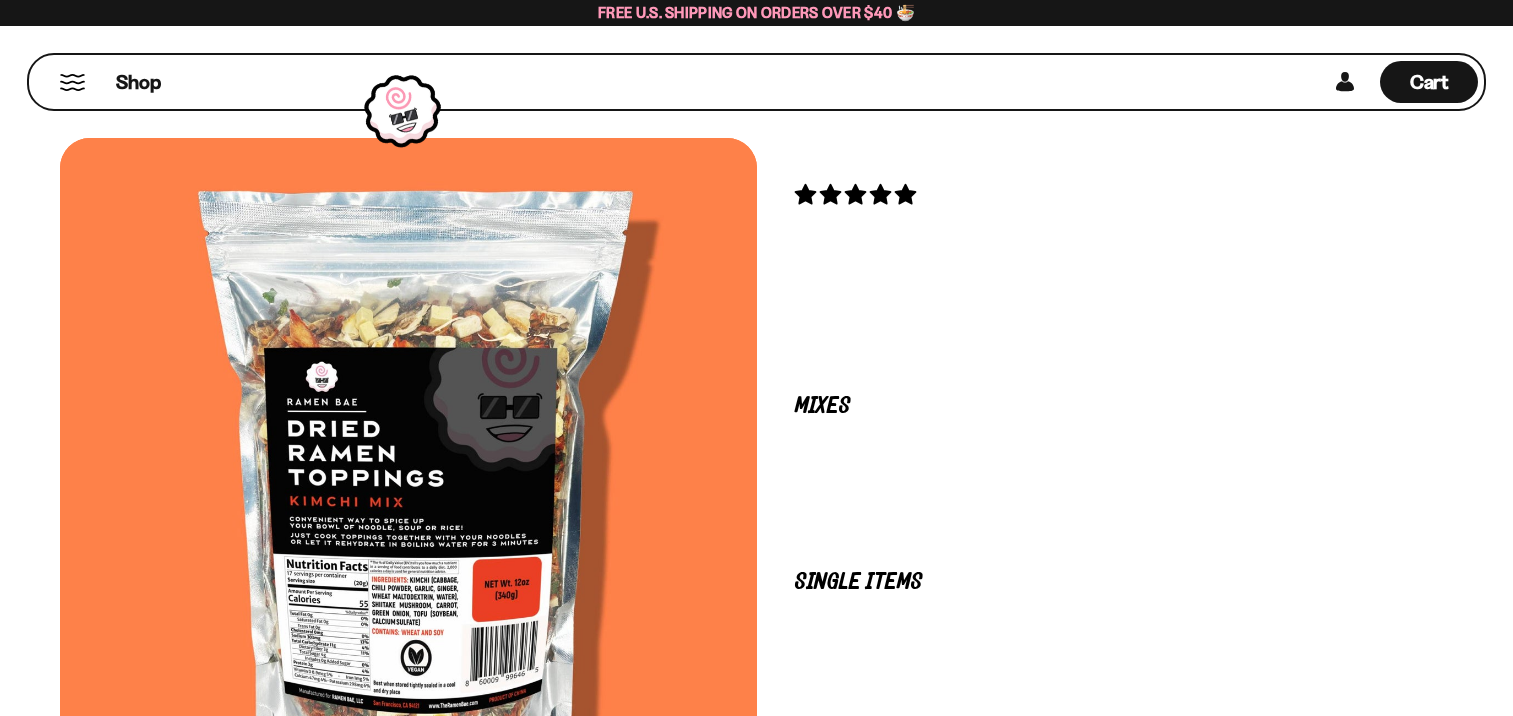 scroll, scrollTop: 0, scrollLeft: 0, axis: both 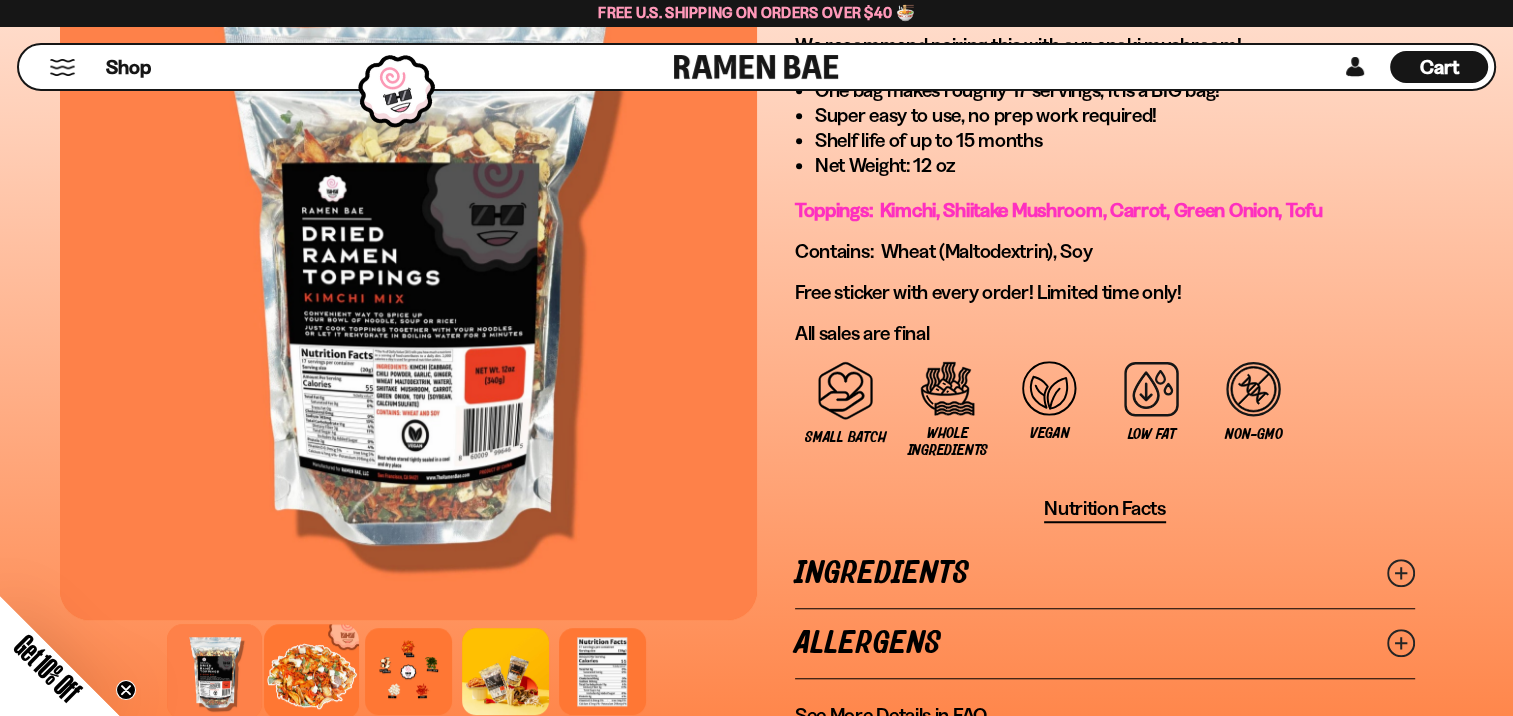 click at bounding box center [311, 671] 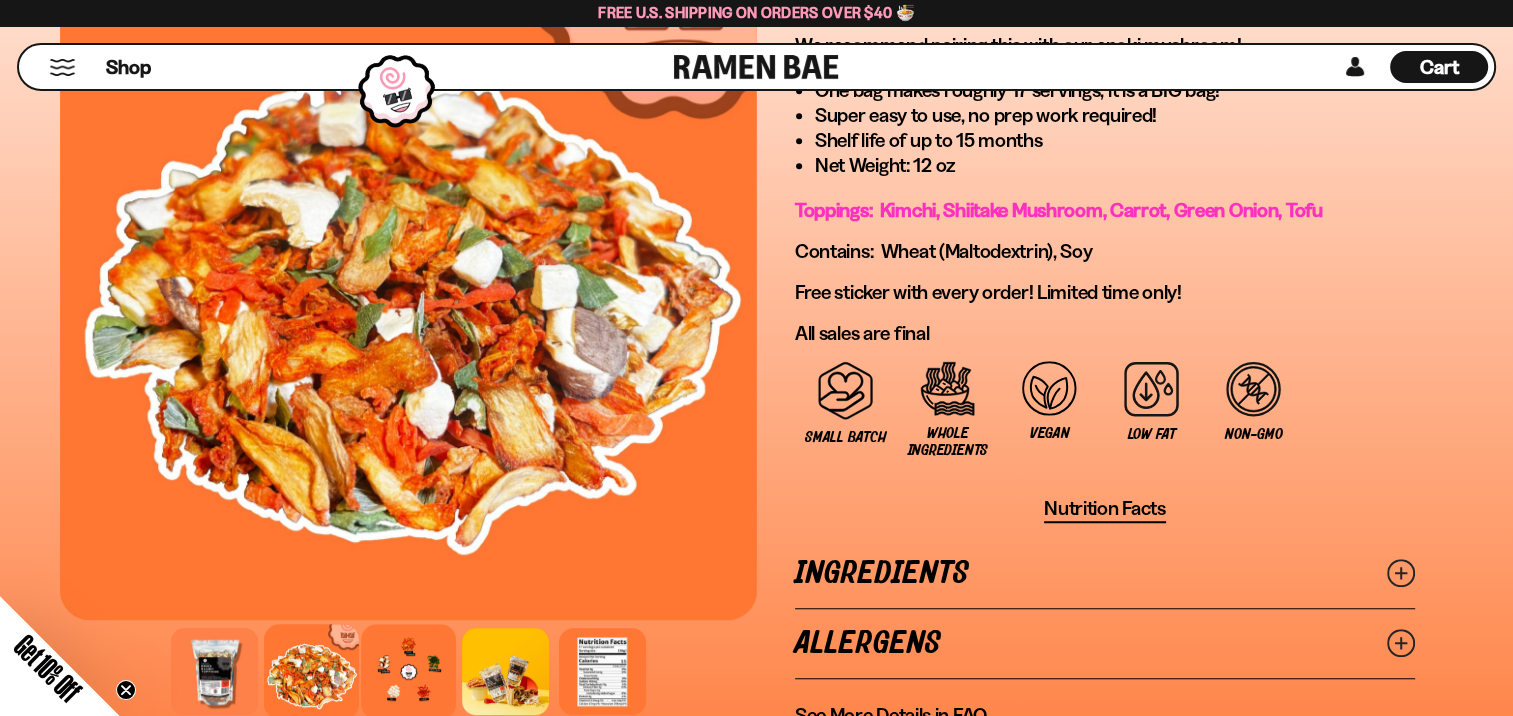 click at bounding box center (408, 671) 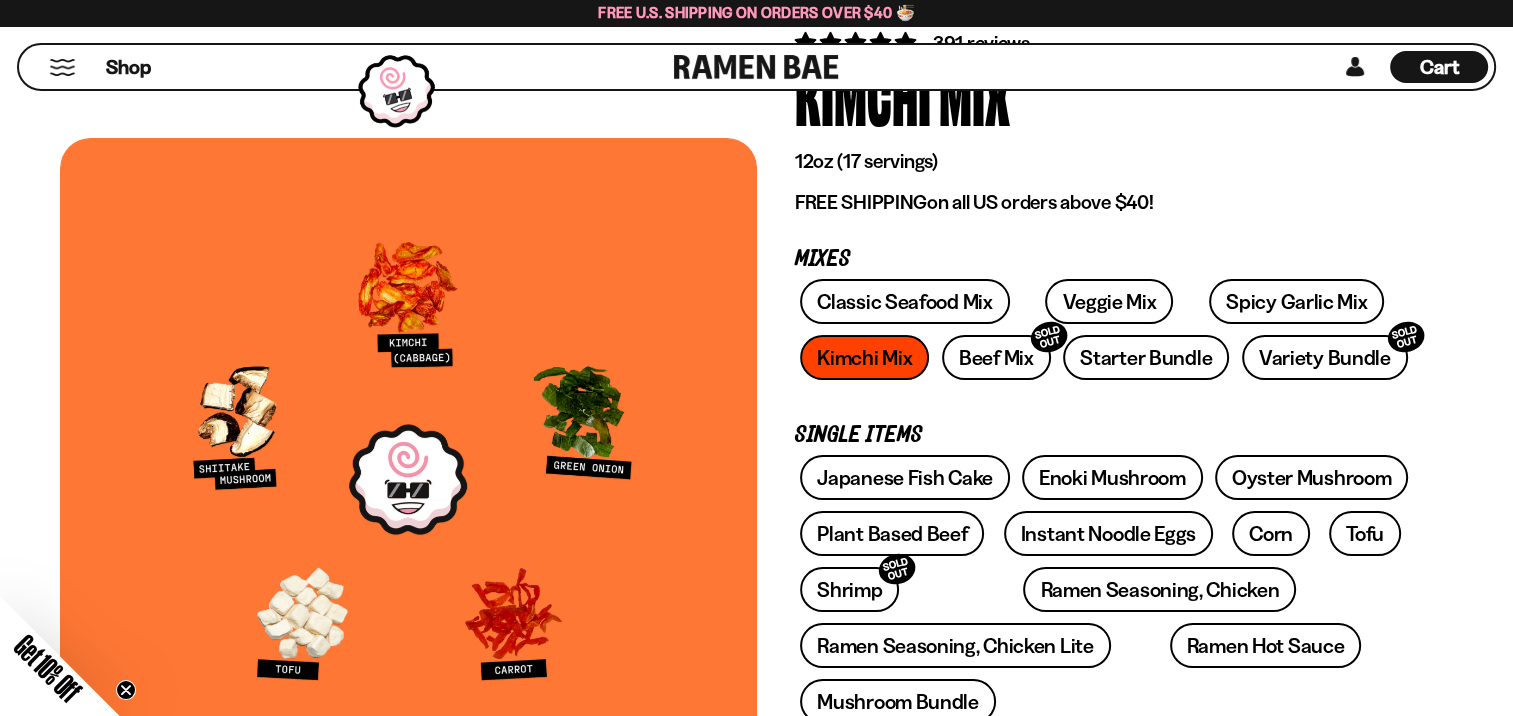 scroll, scrollTop: 164, scrollLeft: 0, axis: vertical 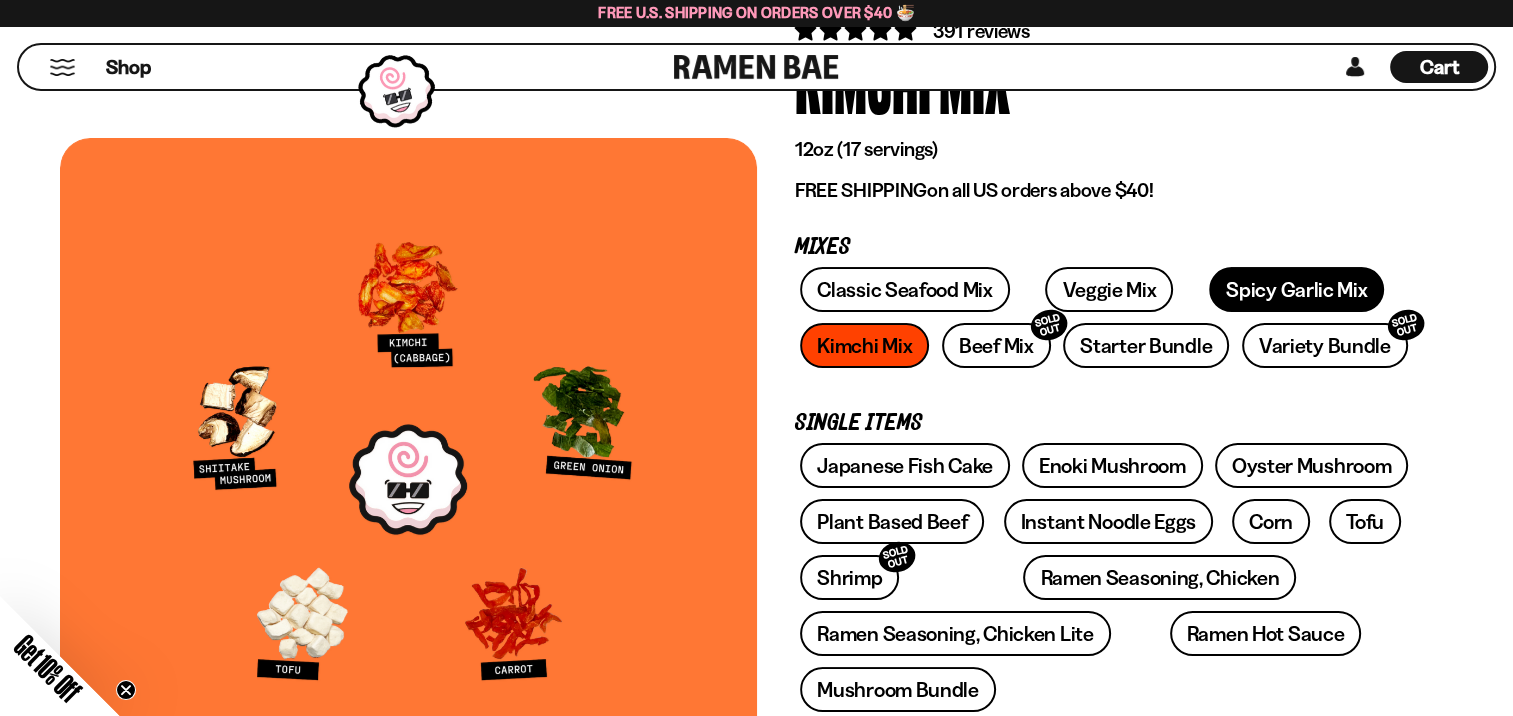 click on "Spicy Garlic Mix" at bounding box center [1296, 289] 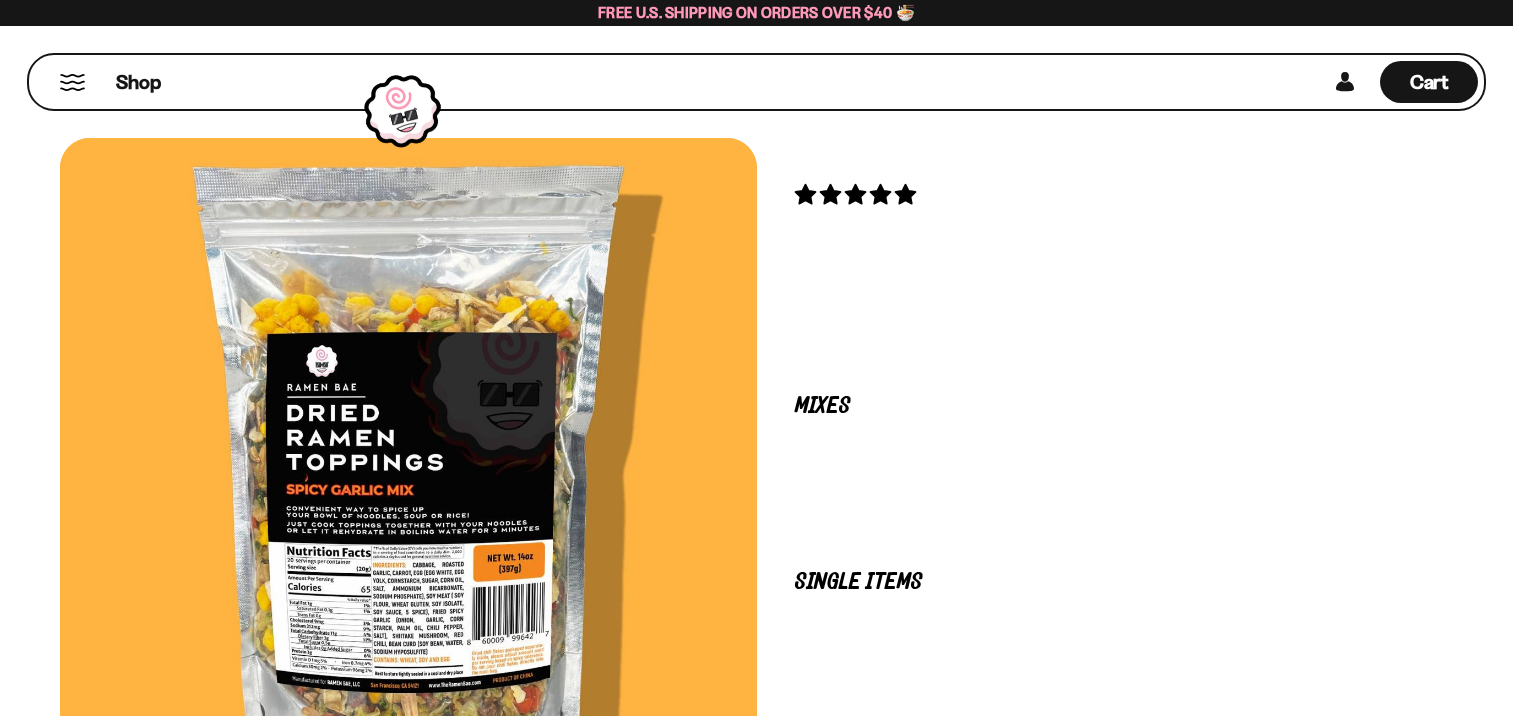 scroll, scrollTop: 0, scrollLeft: 0, axis: both 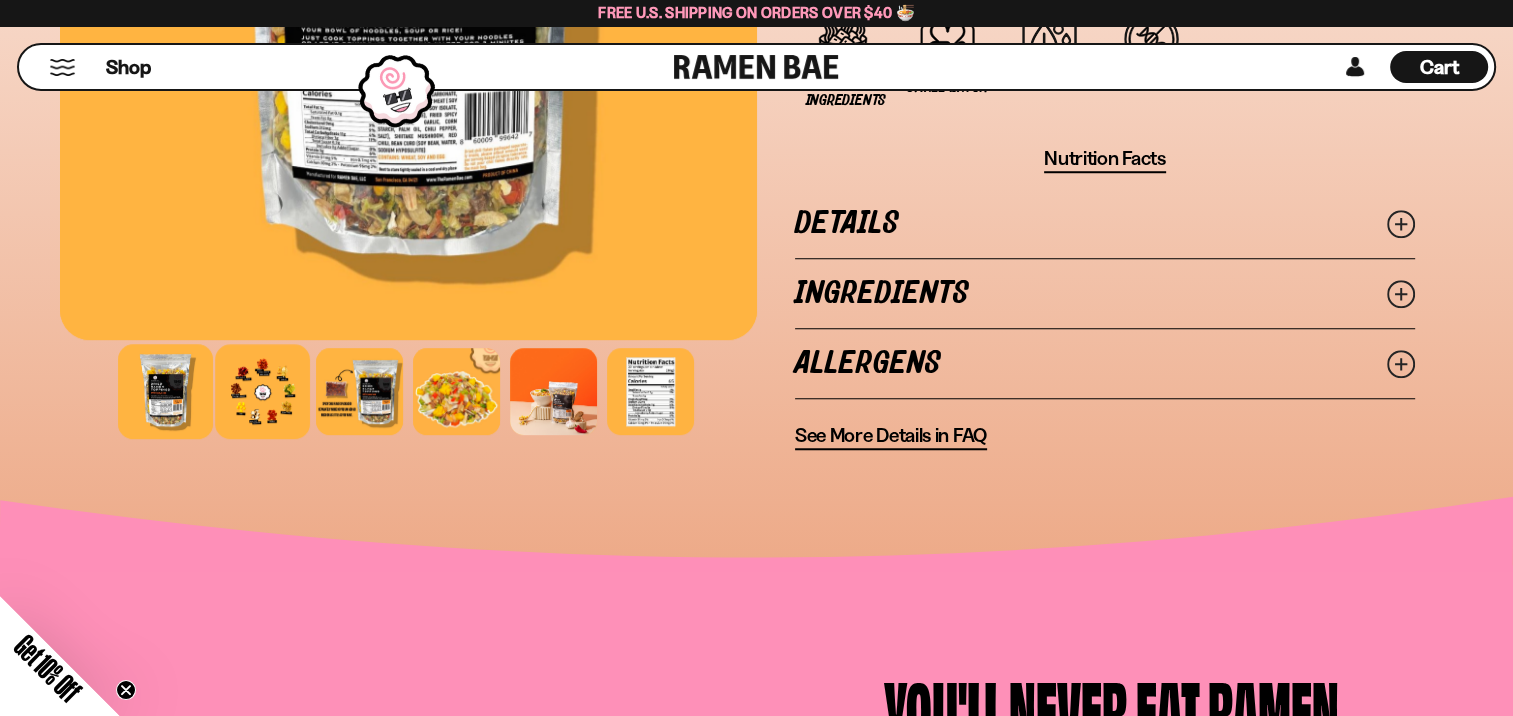 click at bounding box center [262, 391] 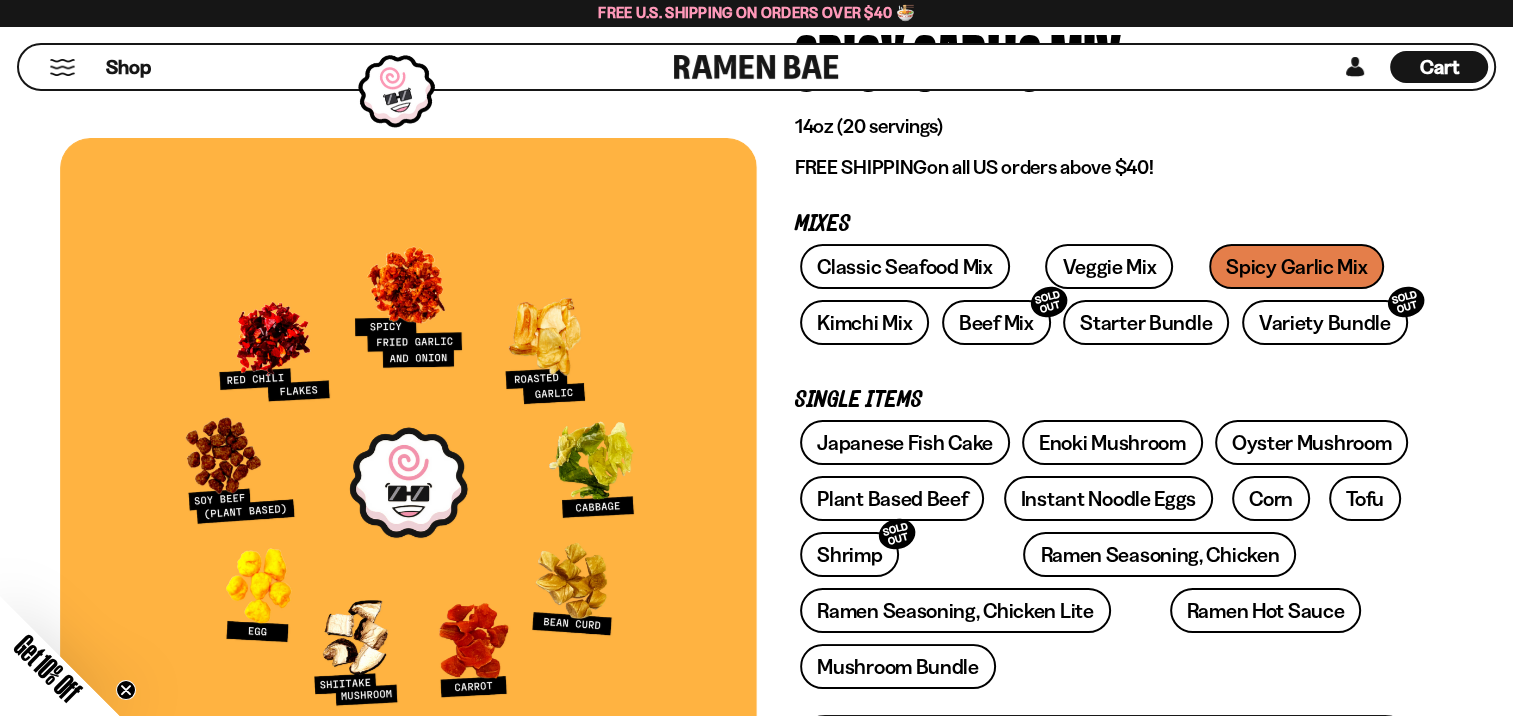 scroll, scrollTop: 199, scrollLeft: 0, axis: vertical 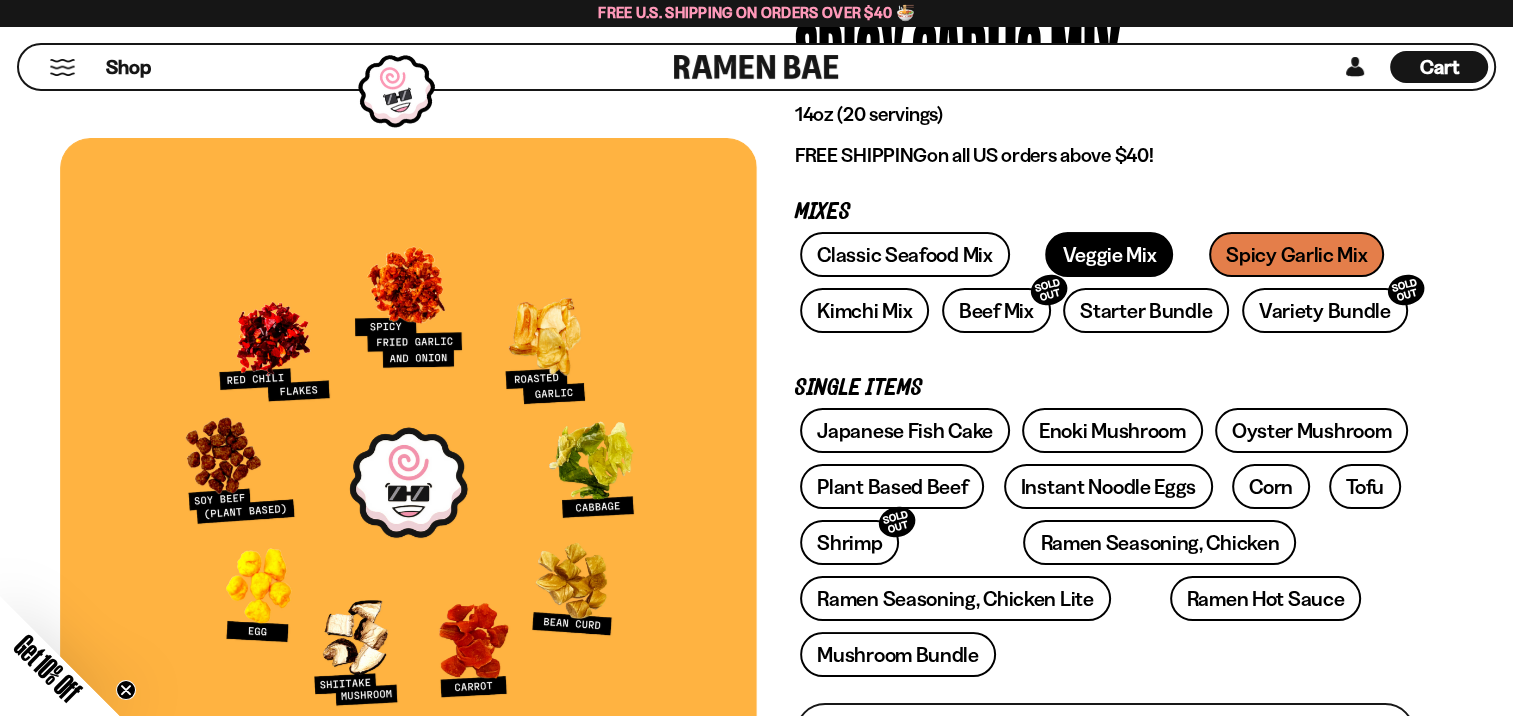 click on "Veggie Mix" at bounding box center (1109, 254) 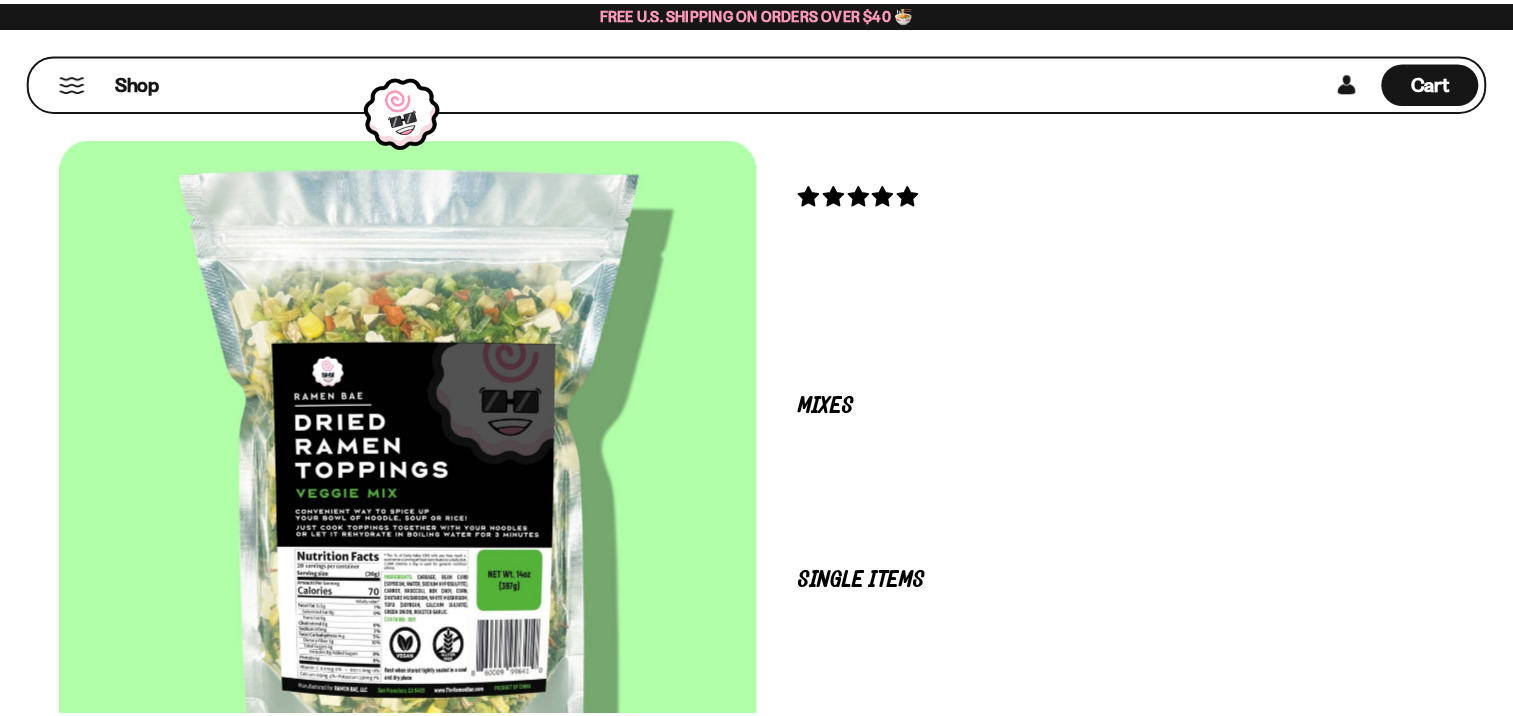 scroll, scrollTop: 0, scrollLeft: 0, axis: both 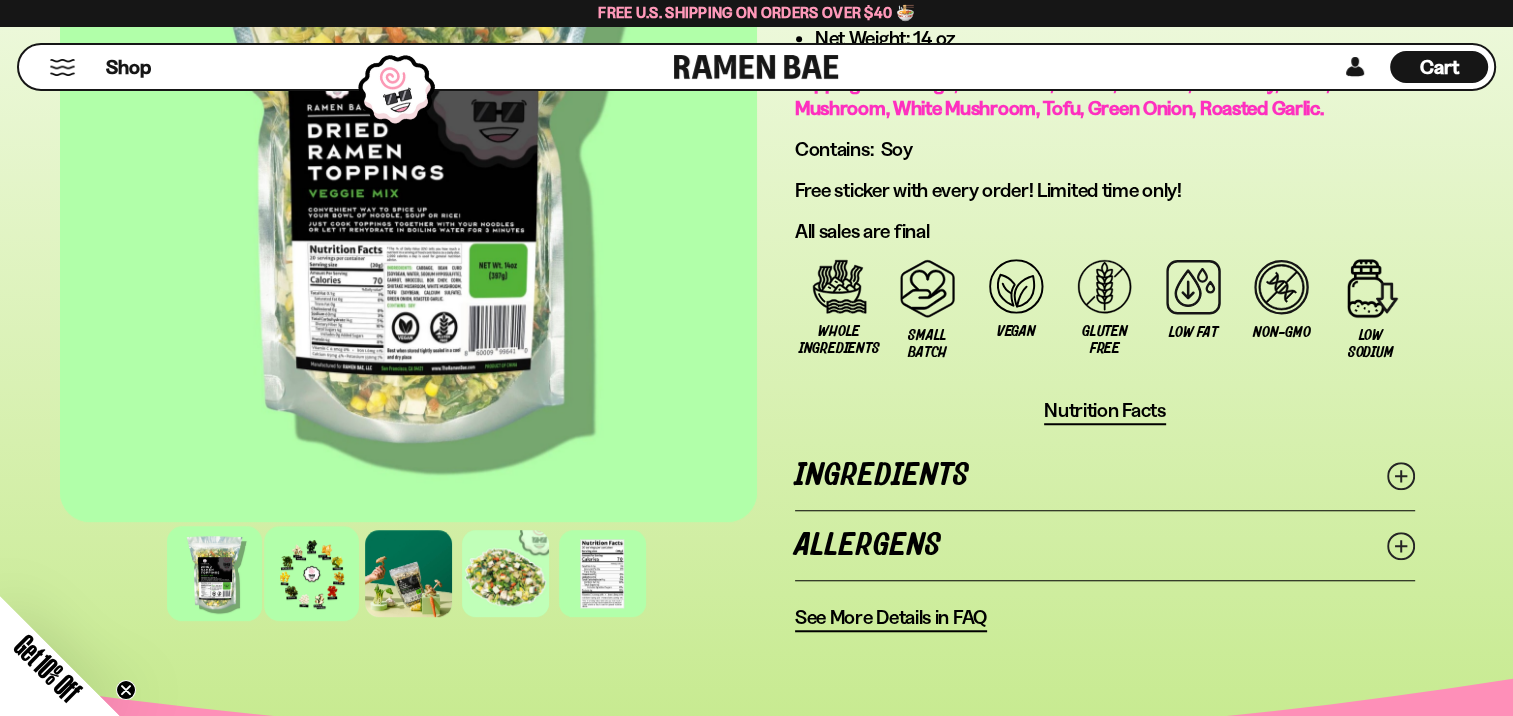 click at bounding box center (311, 573) 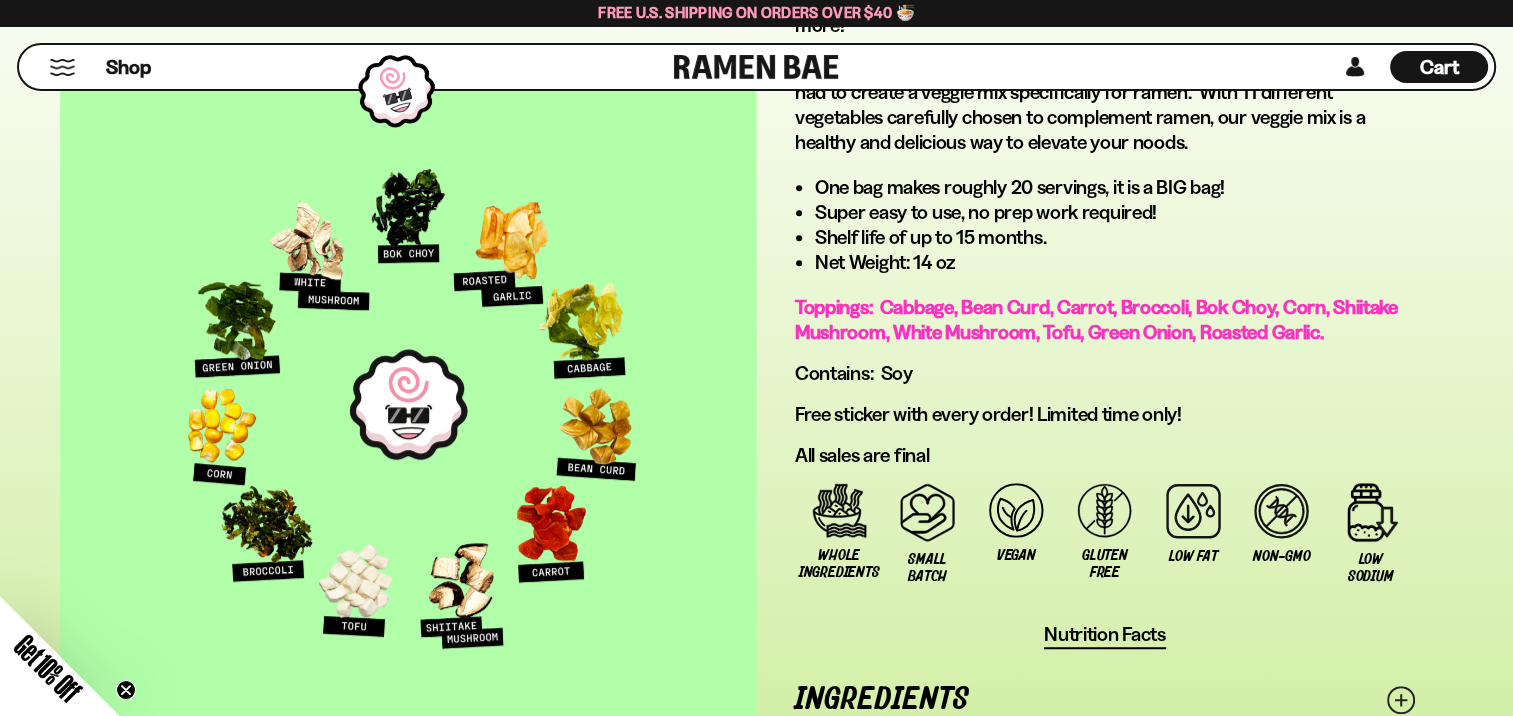scroll, scrollTop: 1212, scrollLeft: 0, axis: vertical 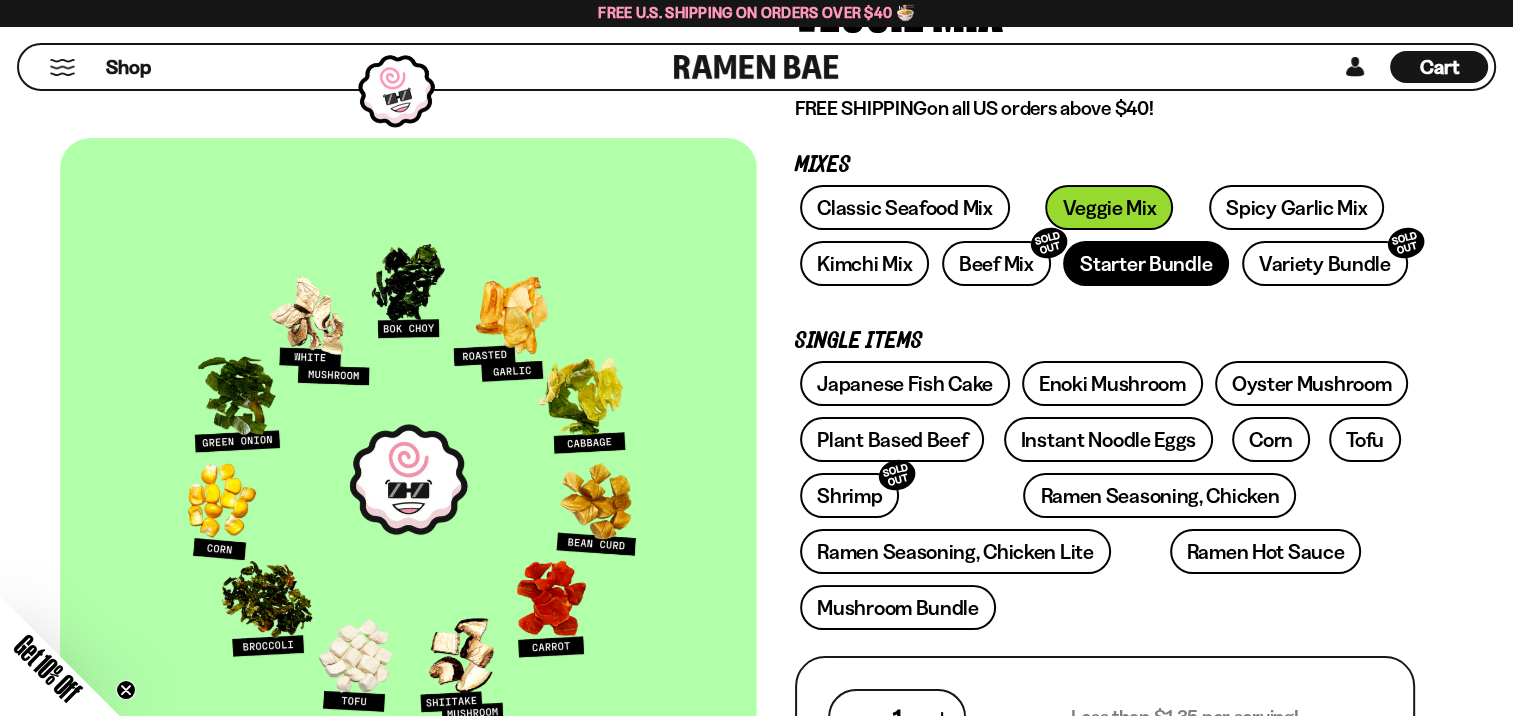 click on "Starter Bundle" at bounding box center [1146, 263] 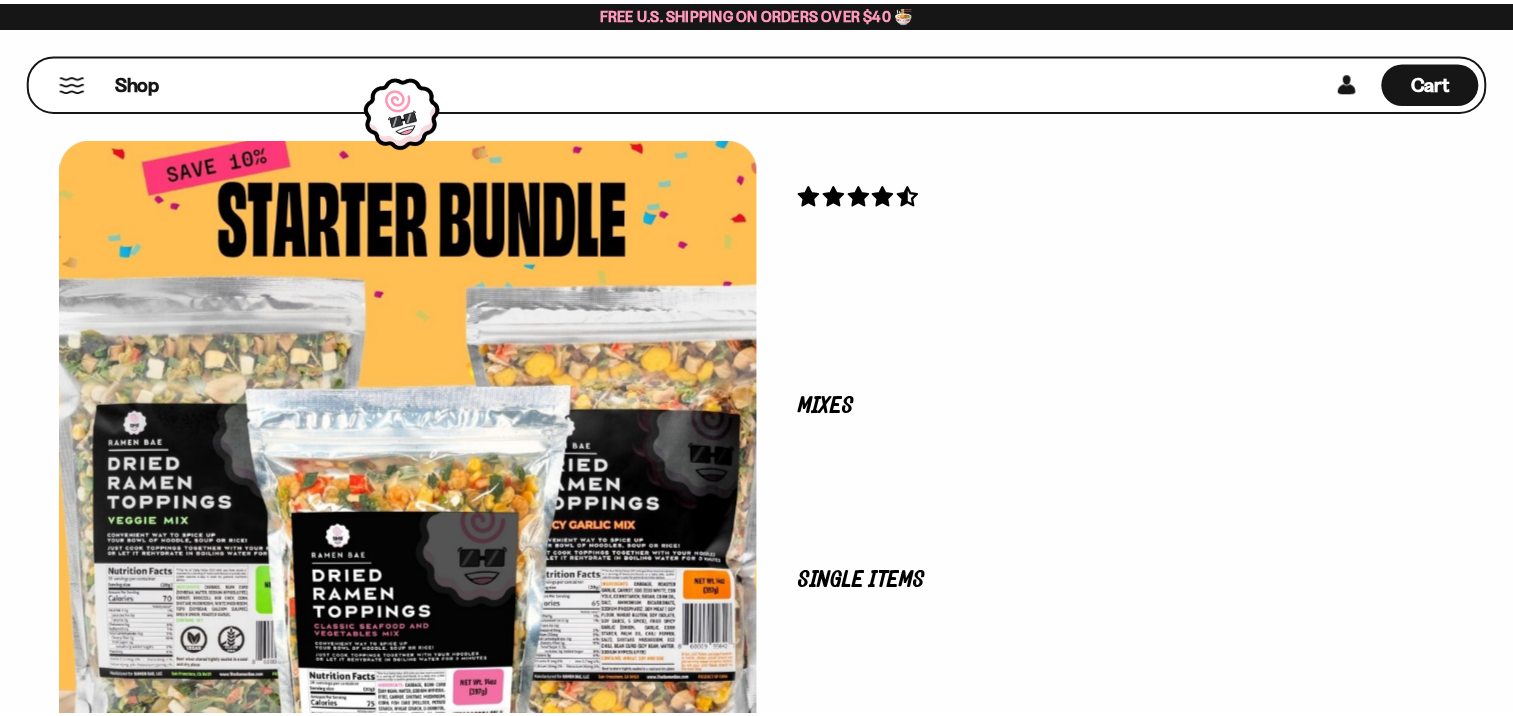 scroll, scrollTop: 0, scrollLeft: 0, axis: both 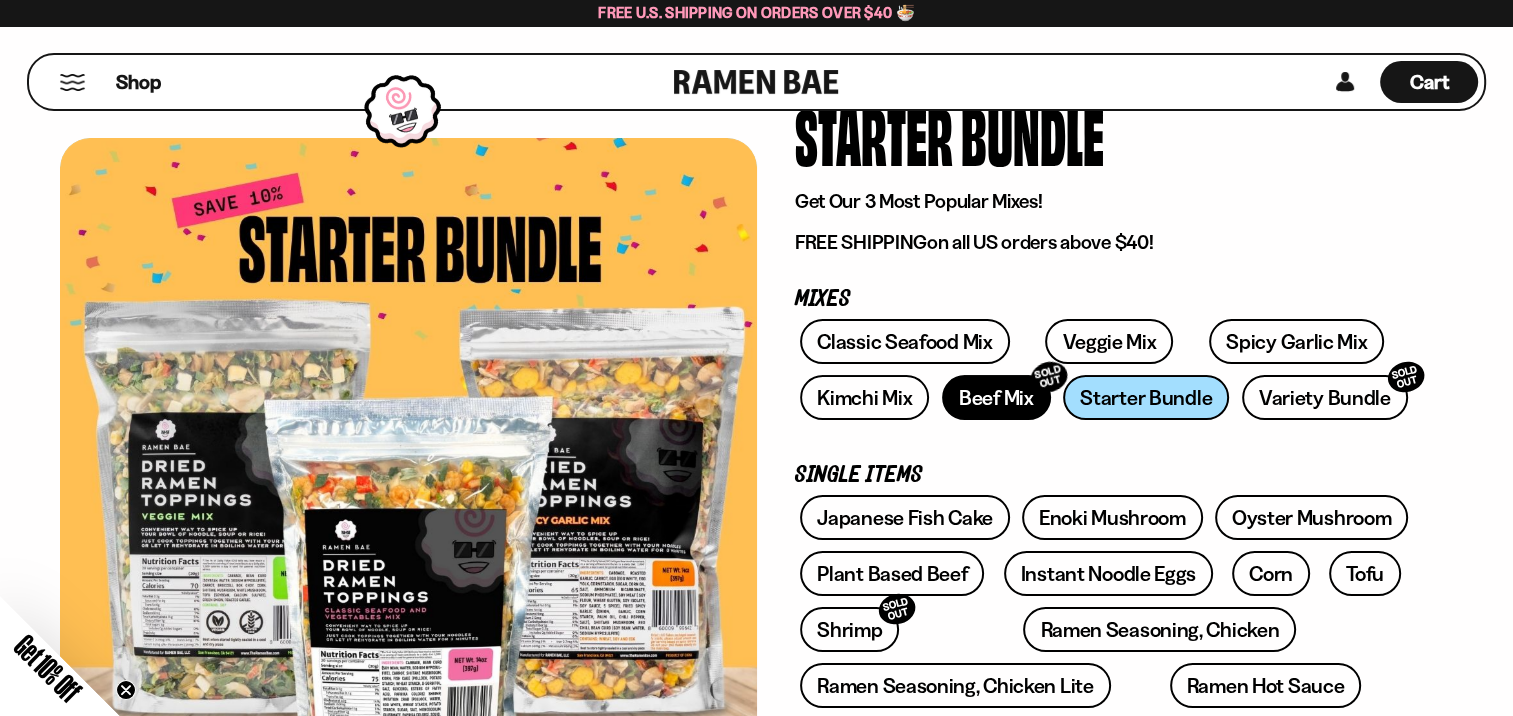 click on "Beef Mix
SOLD OUT" at bounding box center [996, 397] 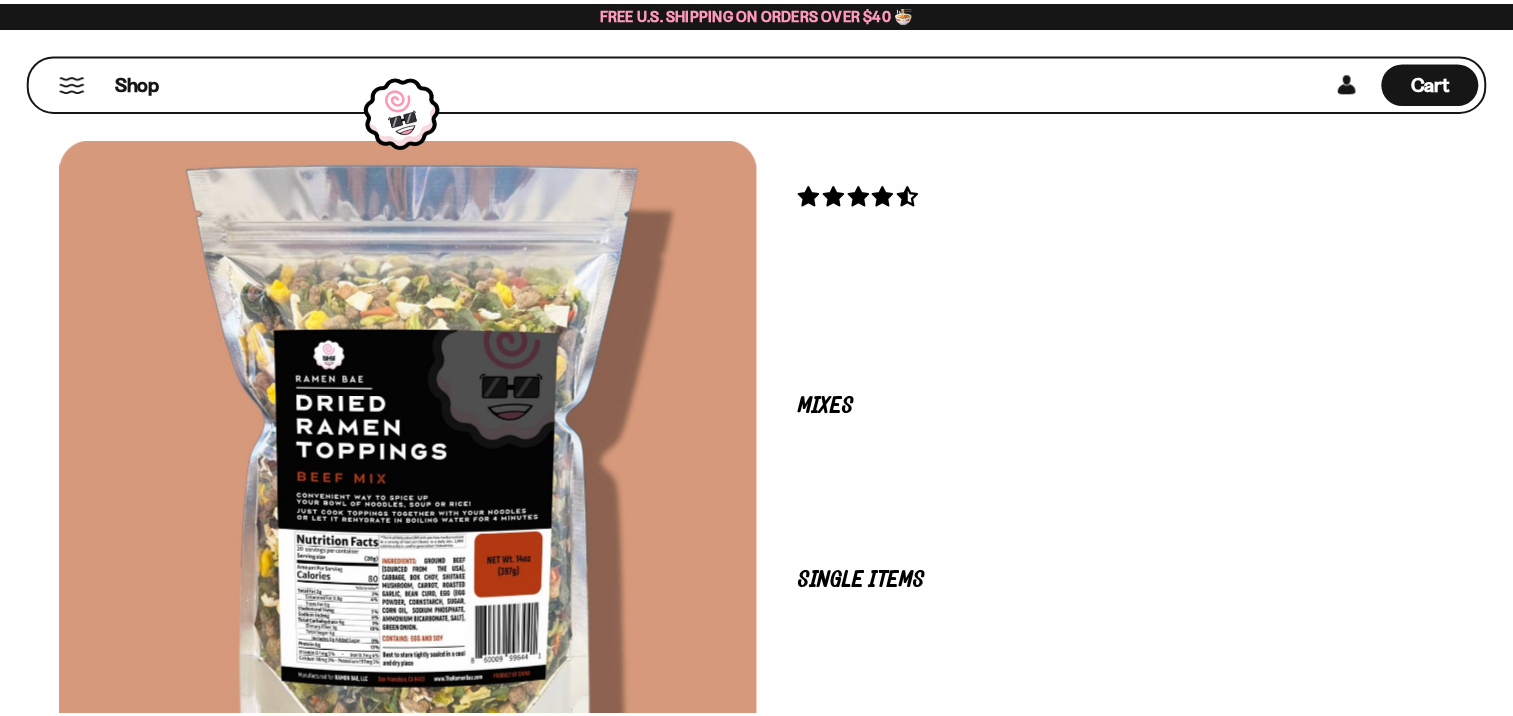 scroll, scrollTop: 0, scrollLeft: 0, axis: both 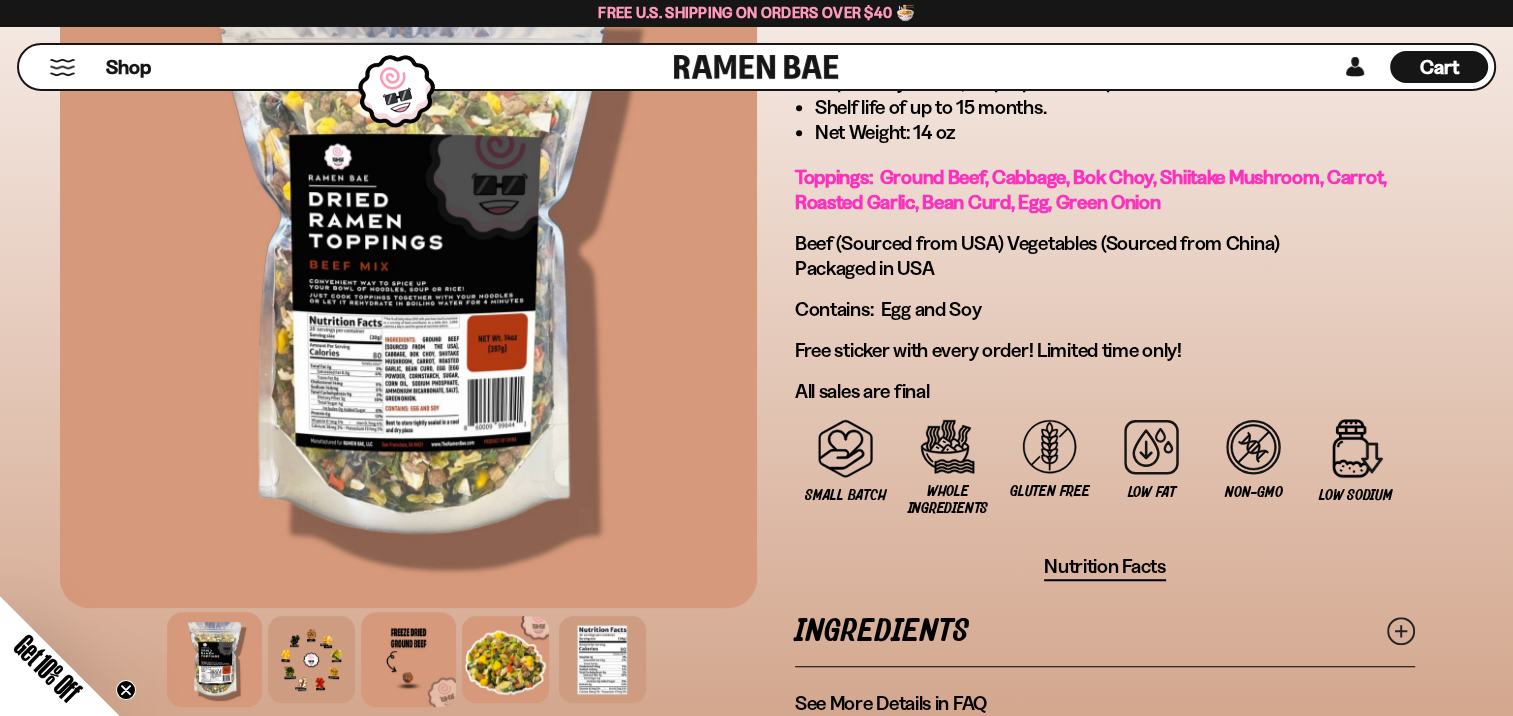click at bounding box center (408, 659) 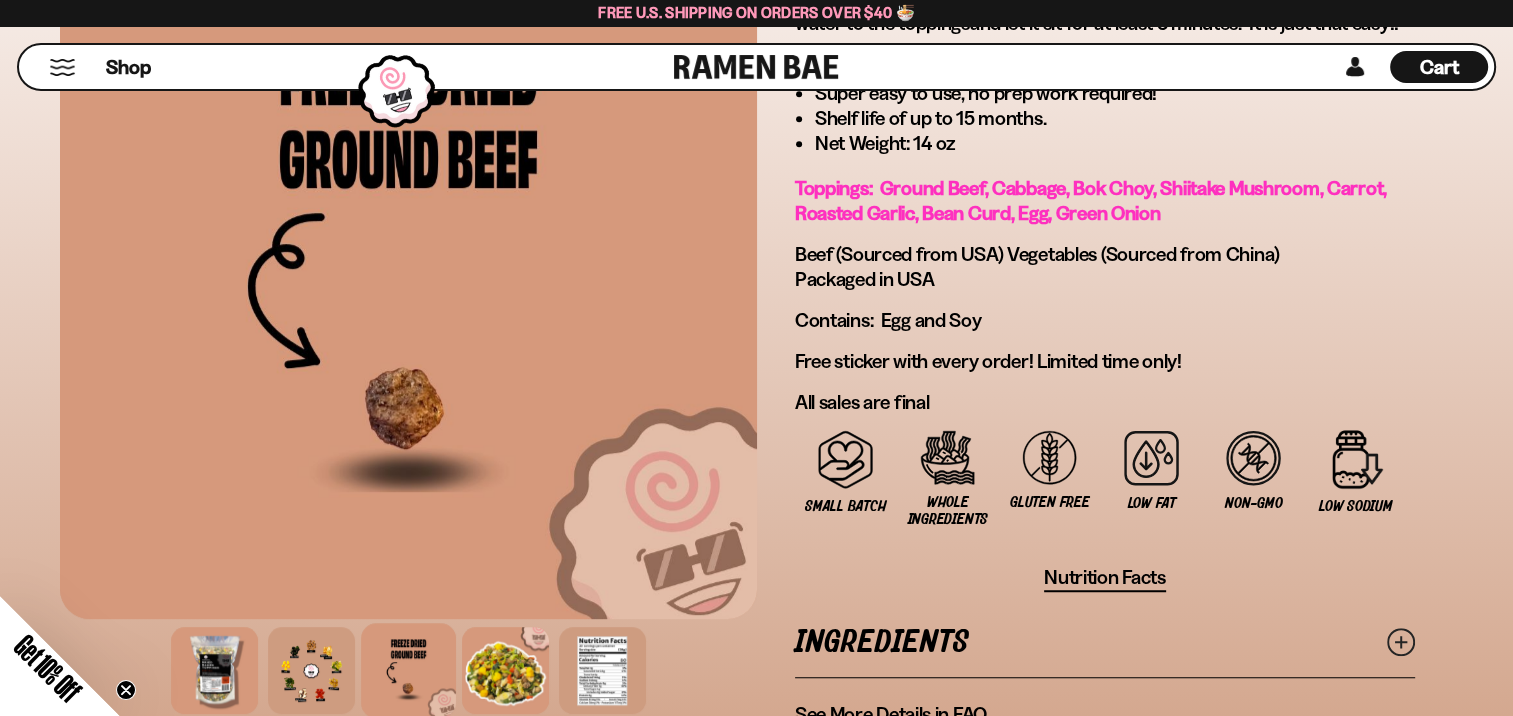 scroll, scrollTop: 1229, scrollLeft: 0, axis: vertical 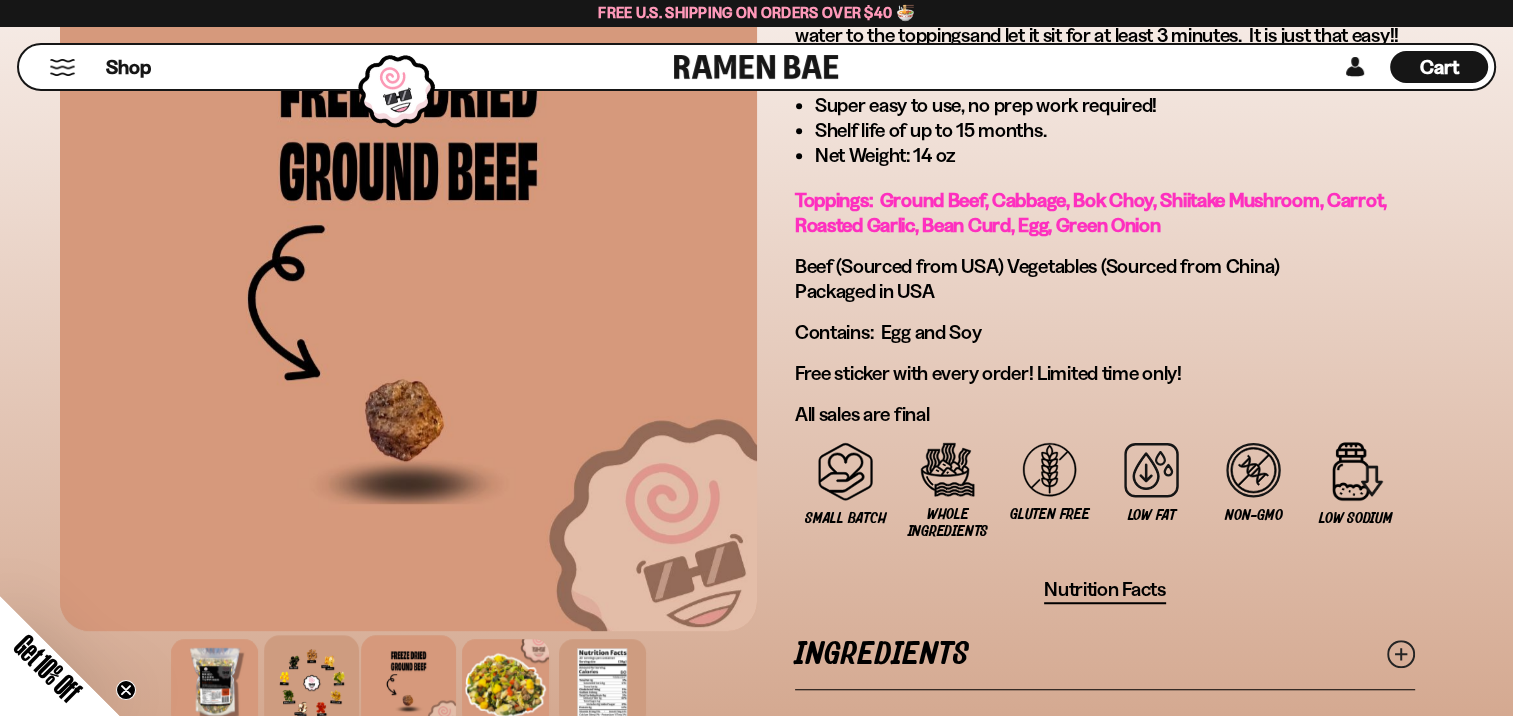 click at bounding box center (311, 682) 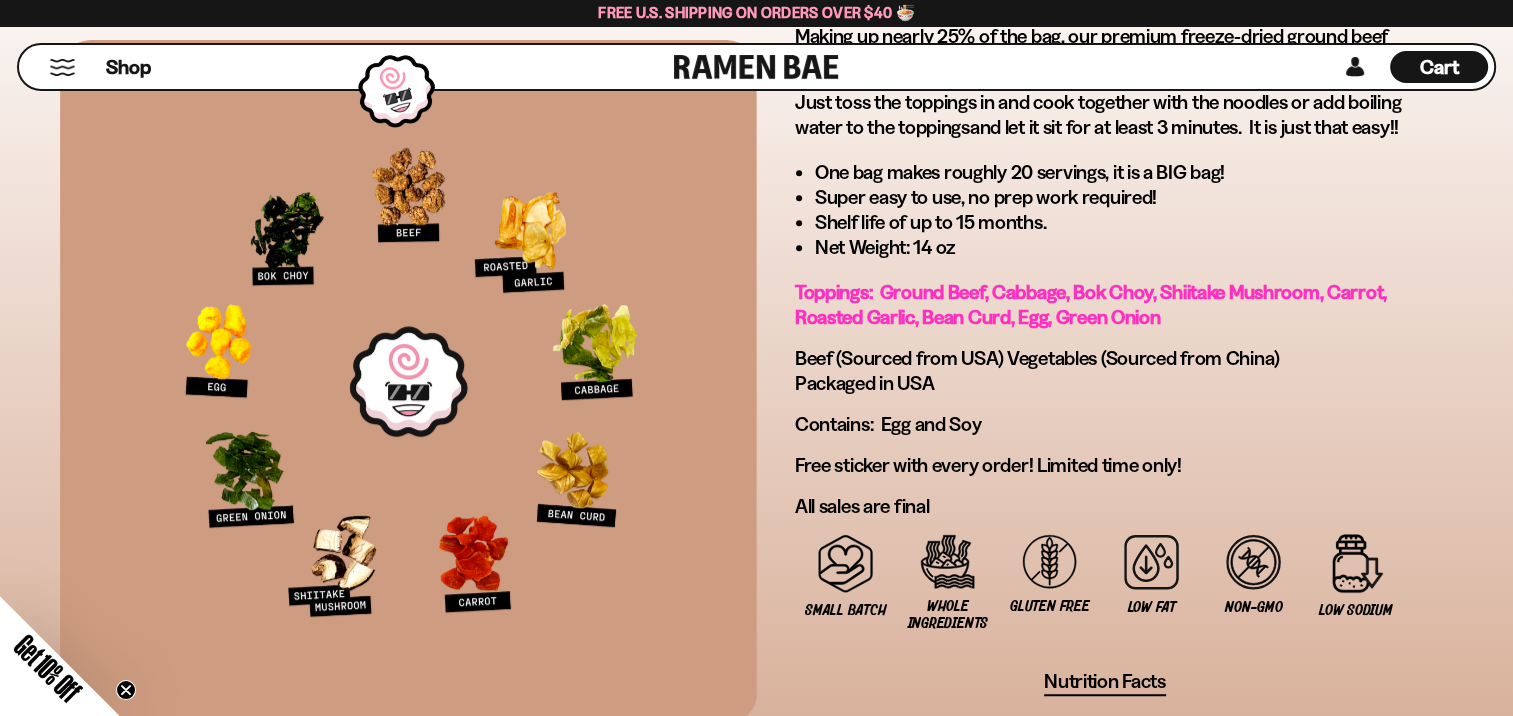scroll, scrollTop: 1148, scrollLeft: 0, axis: vertical 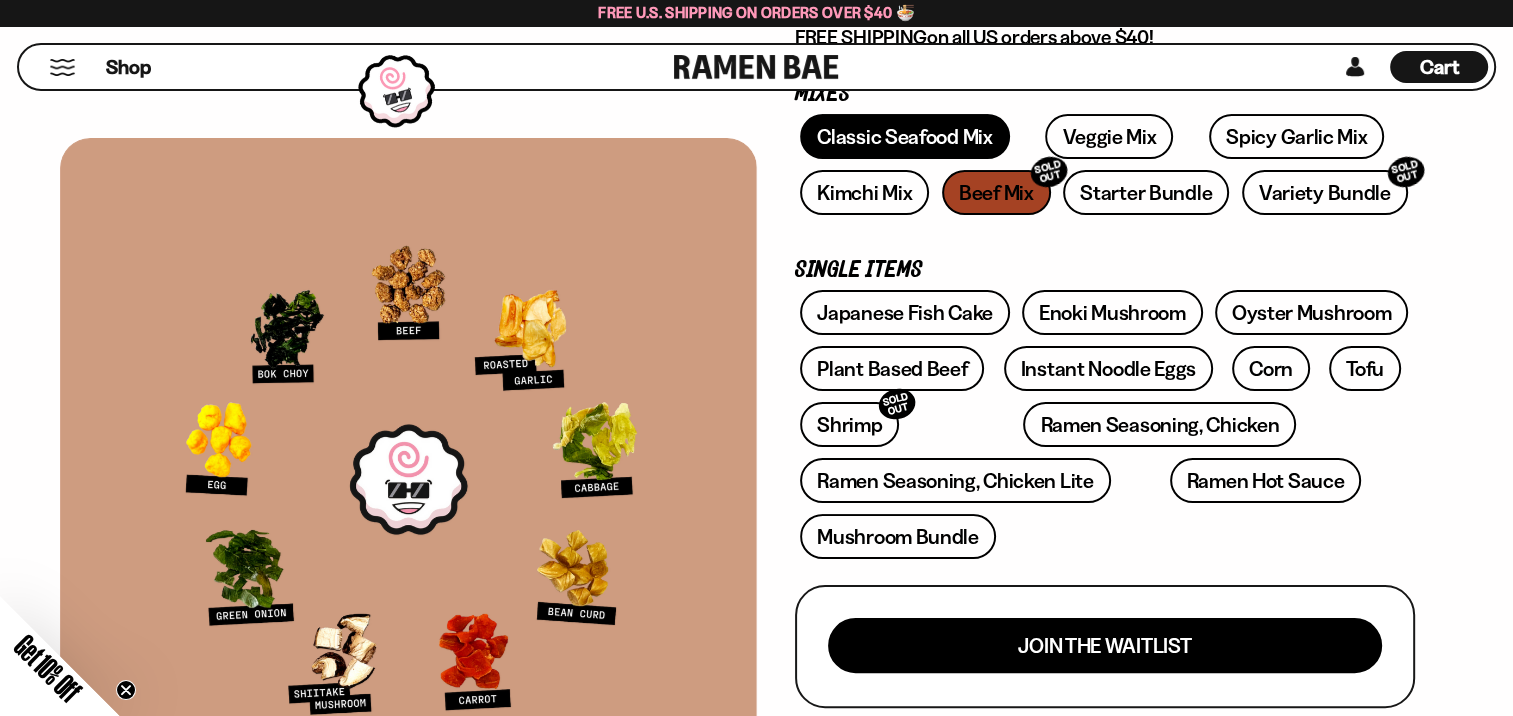 click on "Classic Seafood Mix" at bounding box center [904, 136] 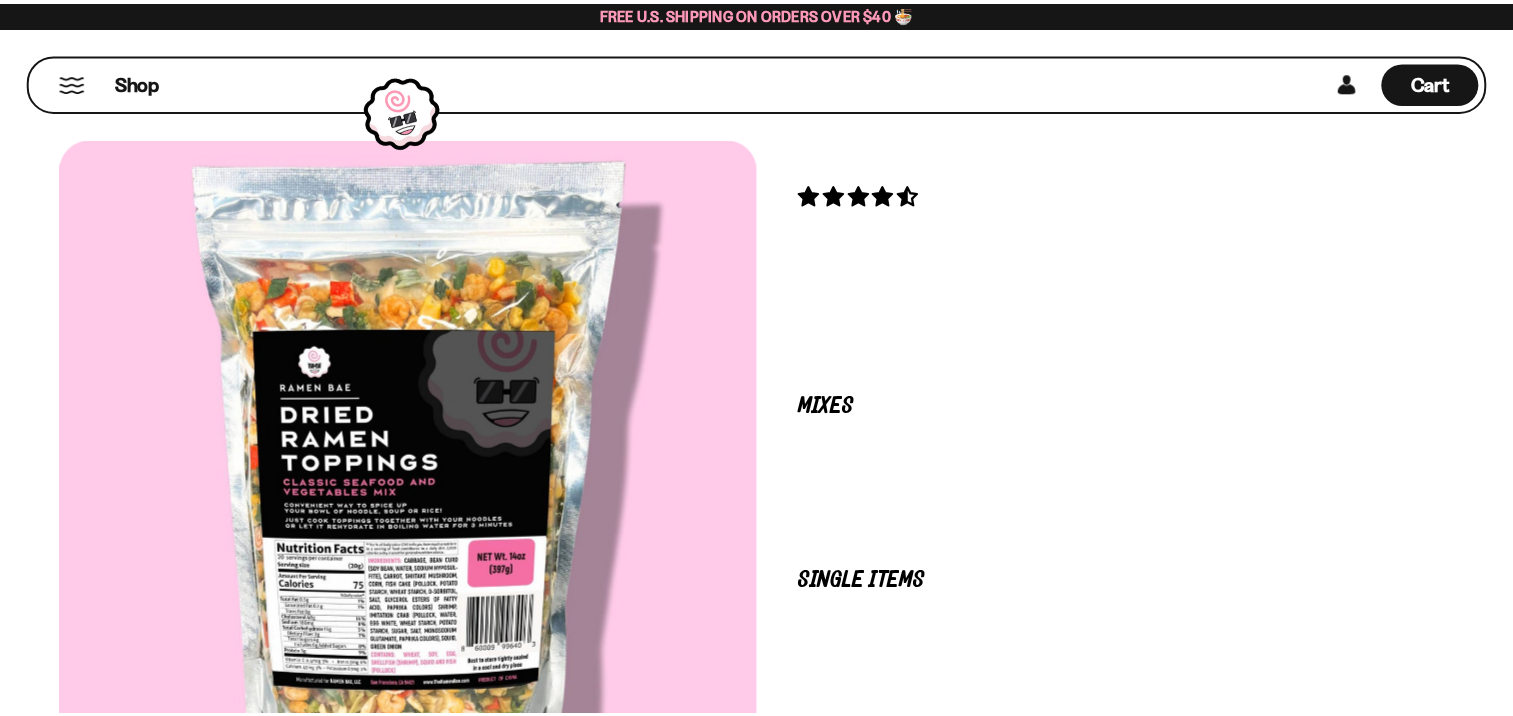 scroll, scrollTop: 0, scrollLeft: 0, axis: both 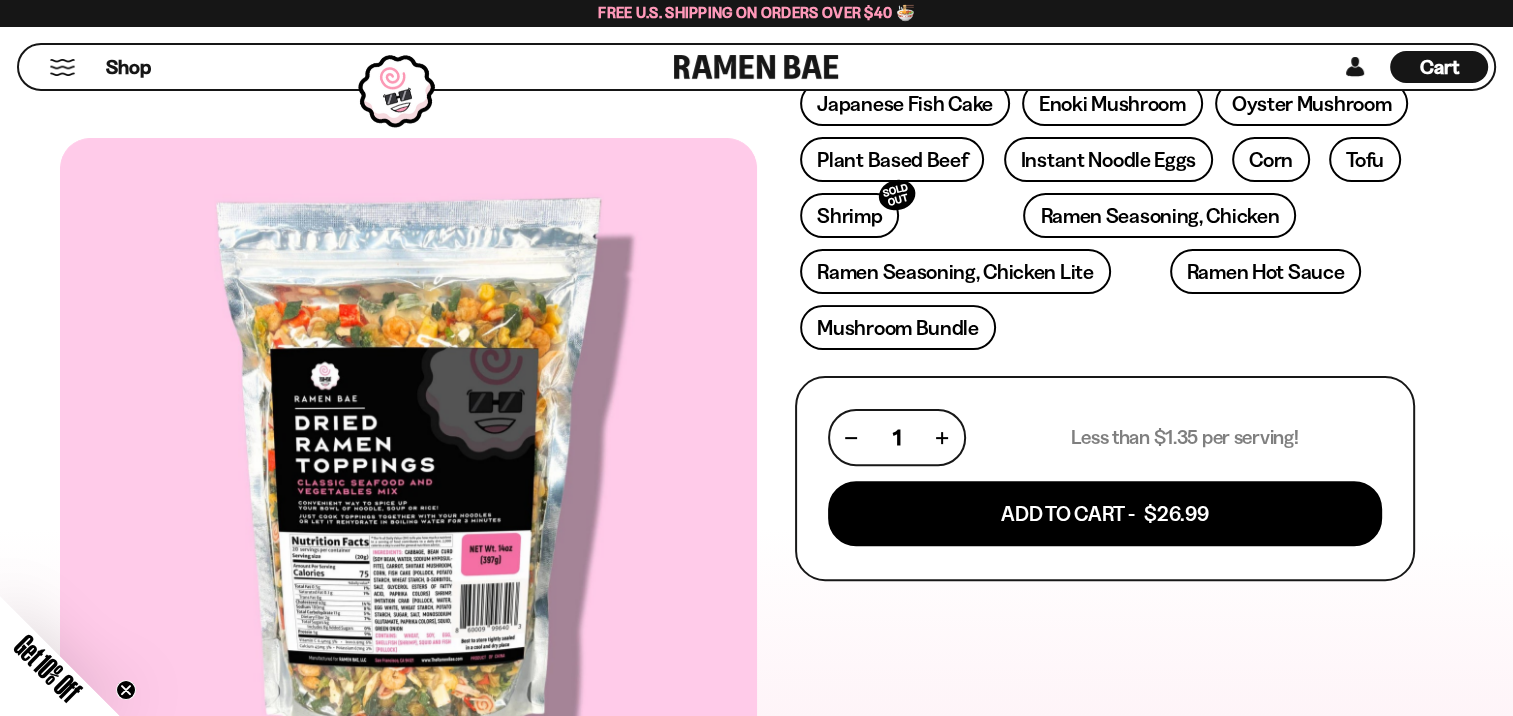 drag, startPoint x: 128, startPoint y: 698, endPoint x: 1390, endPoint y: 306, distance: 1321.4795 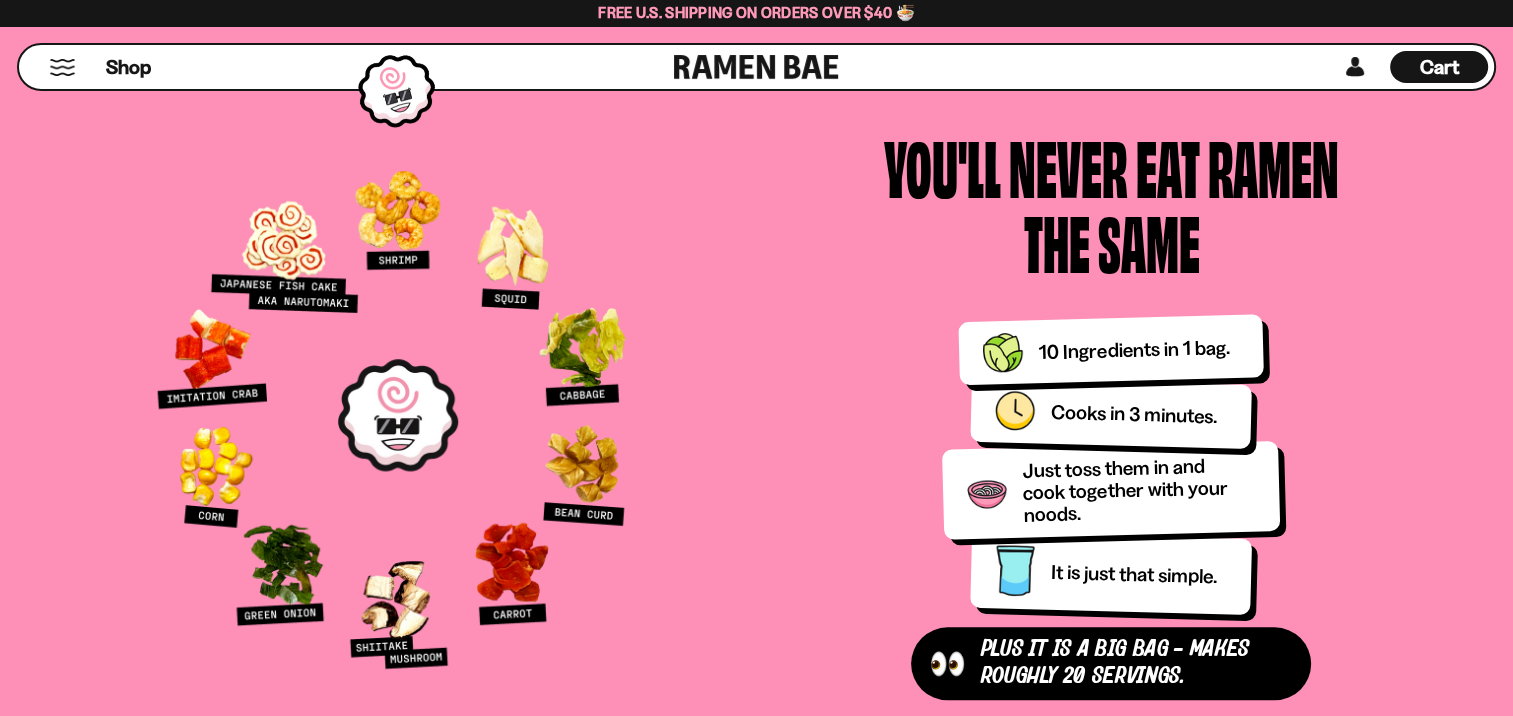 scroll, scrollTop: 2101, scrollLeft: 0, axis: vertical 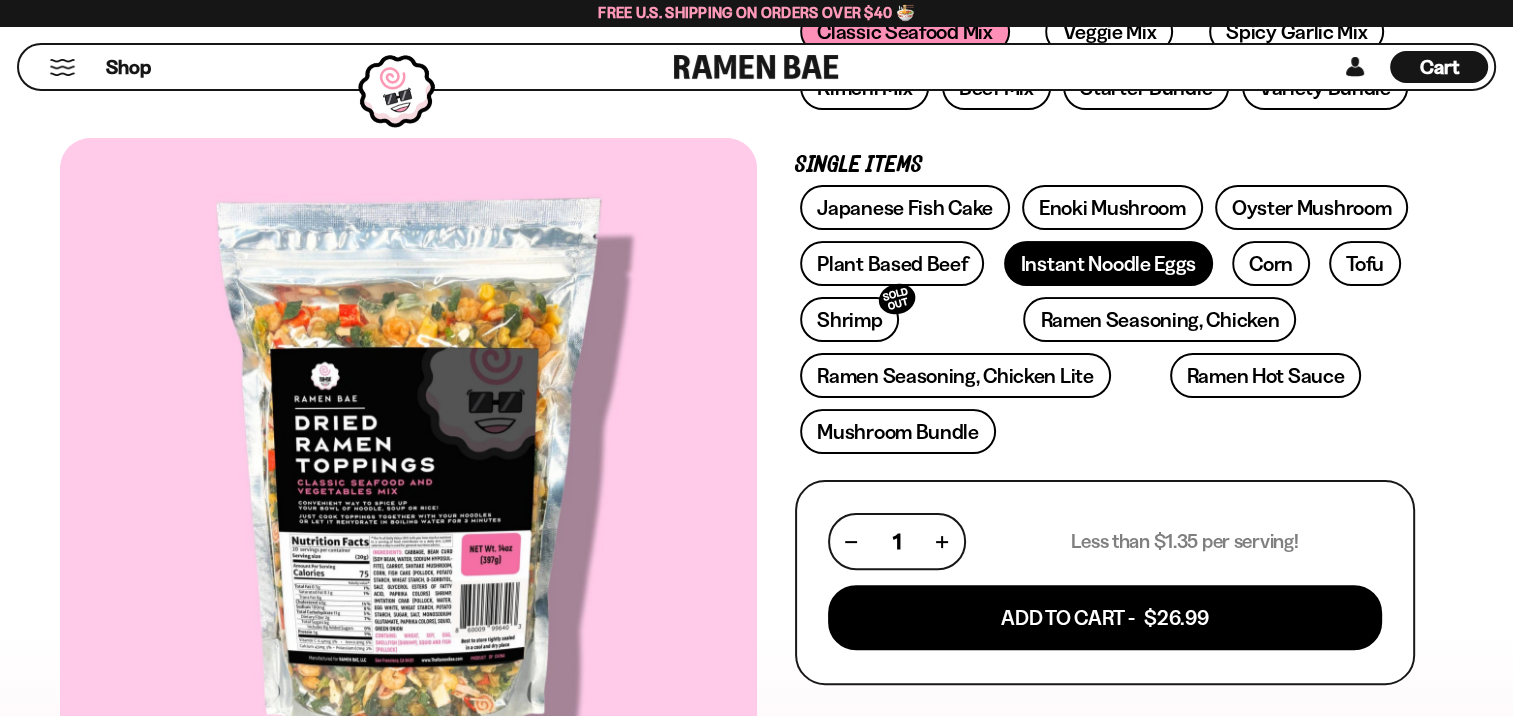 click on "Instant Noodle Eggs" at bounding box center [1108, 263] 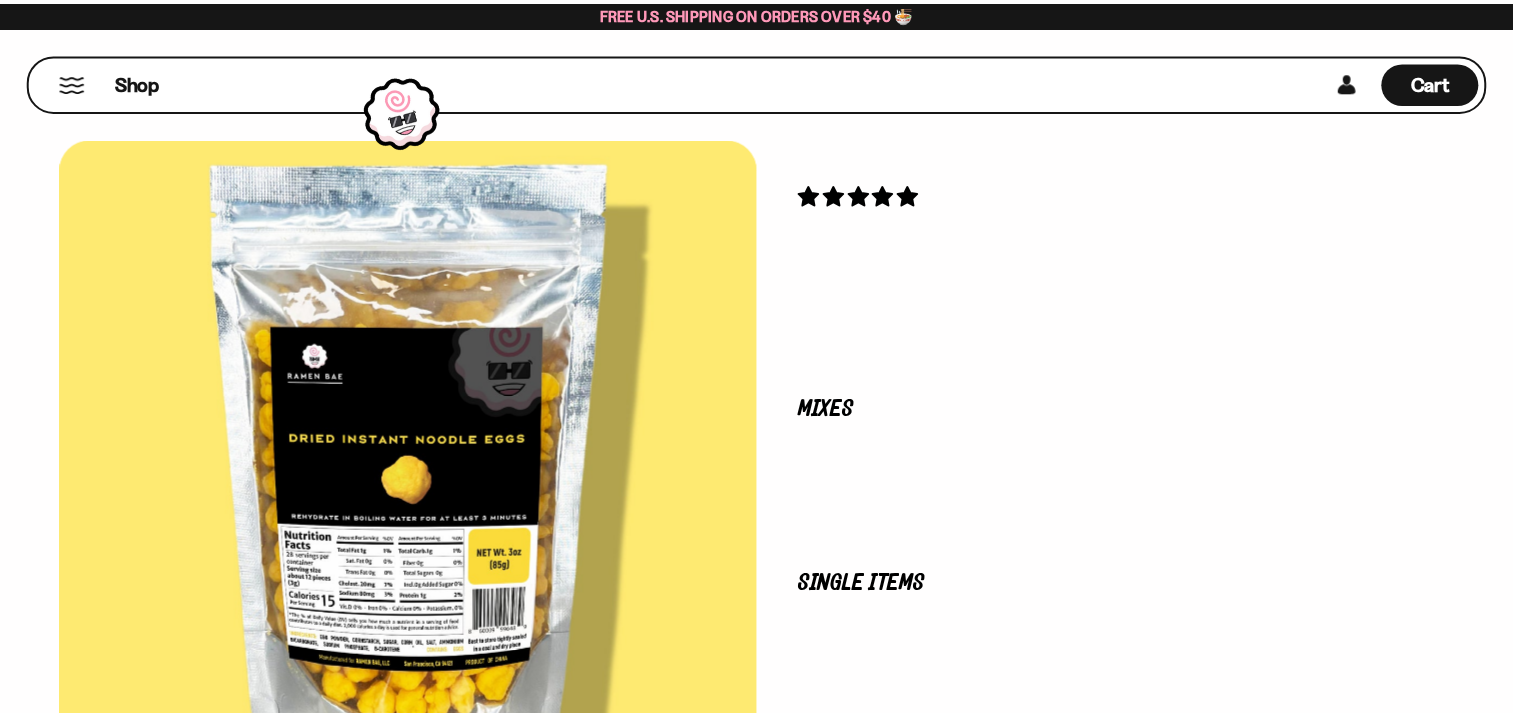 scroll, scrollTop: 0, scrollLeft: 0, axis: both 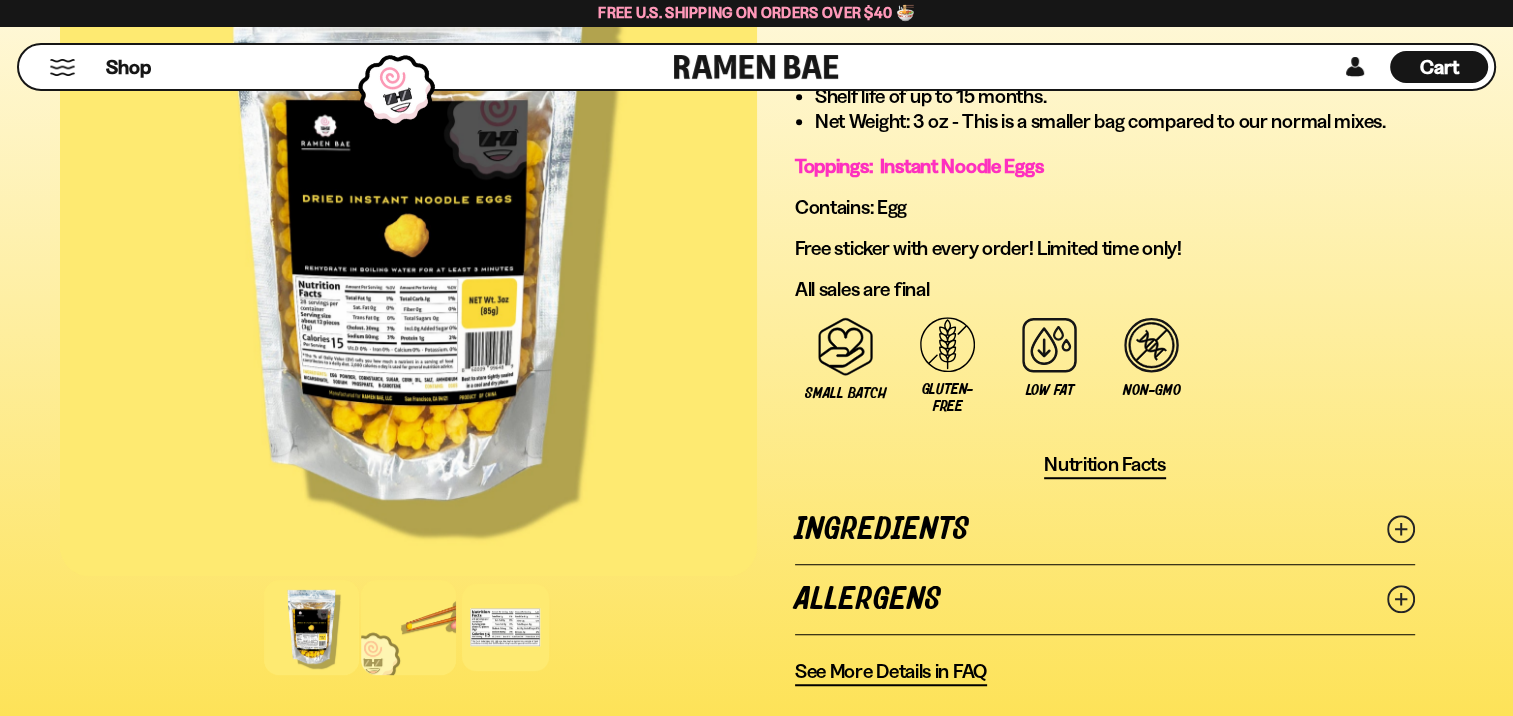 click at bounding box center [408, 627] 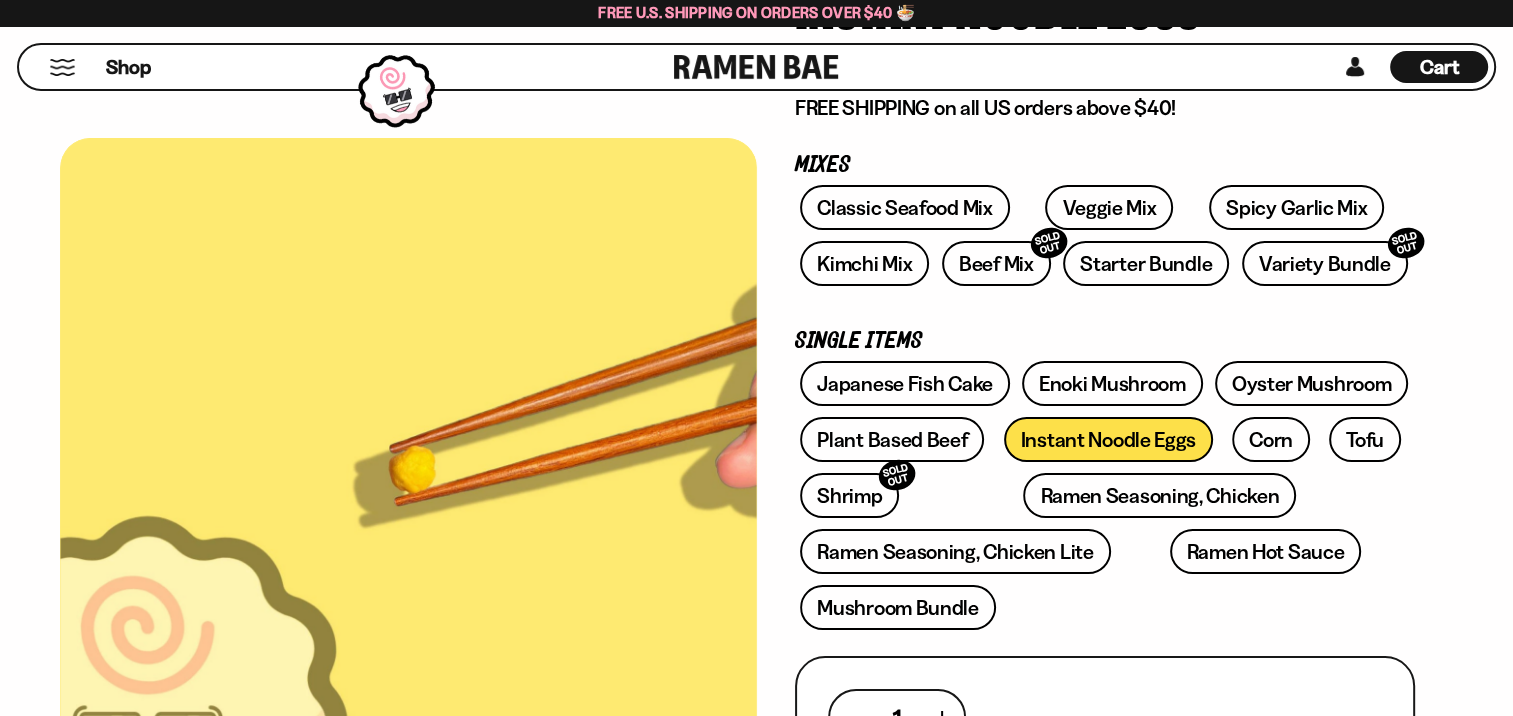 scroll, scrollTop: 283, scrollLeft: 0, axis: vertical 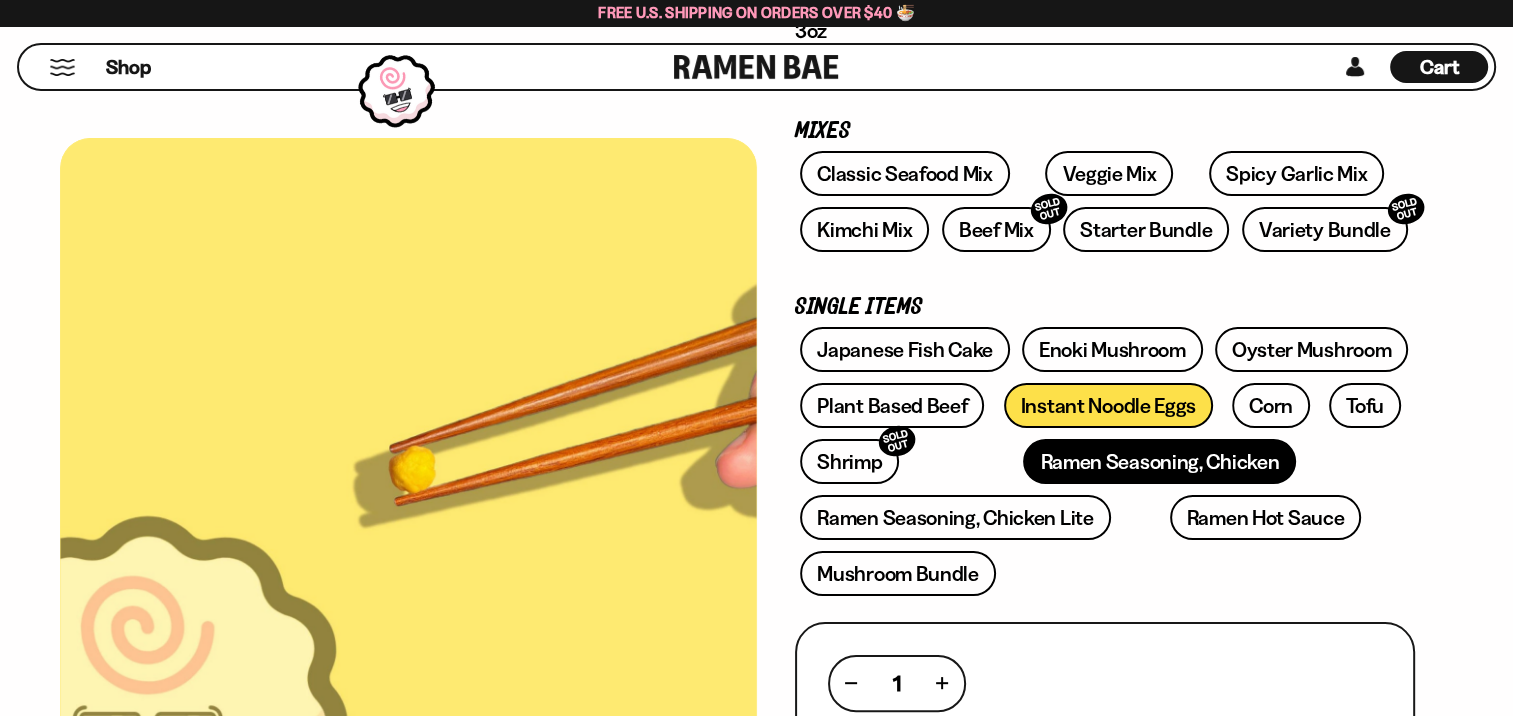 click on "Ramen Seasoning, Chicken" at bounding box center (1159, 461) 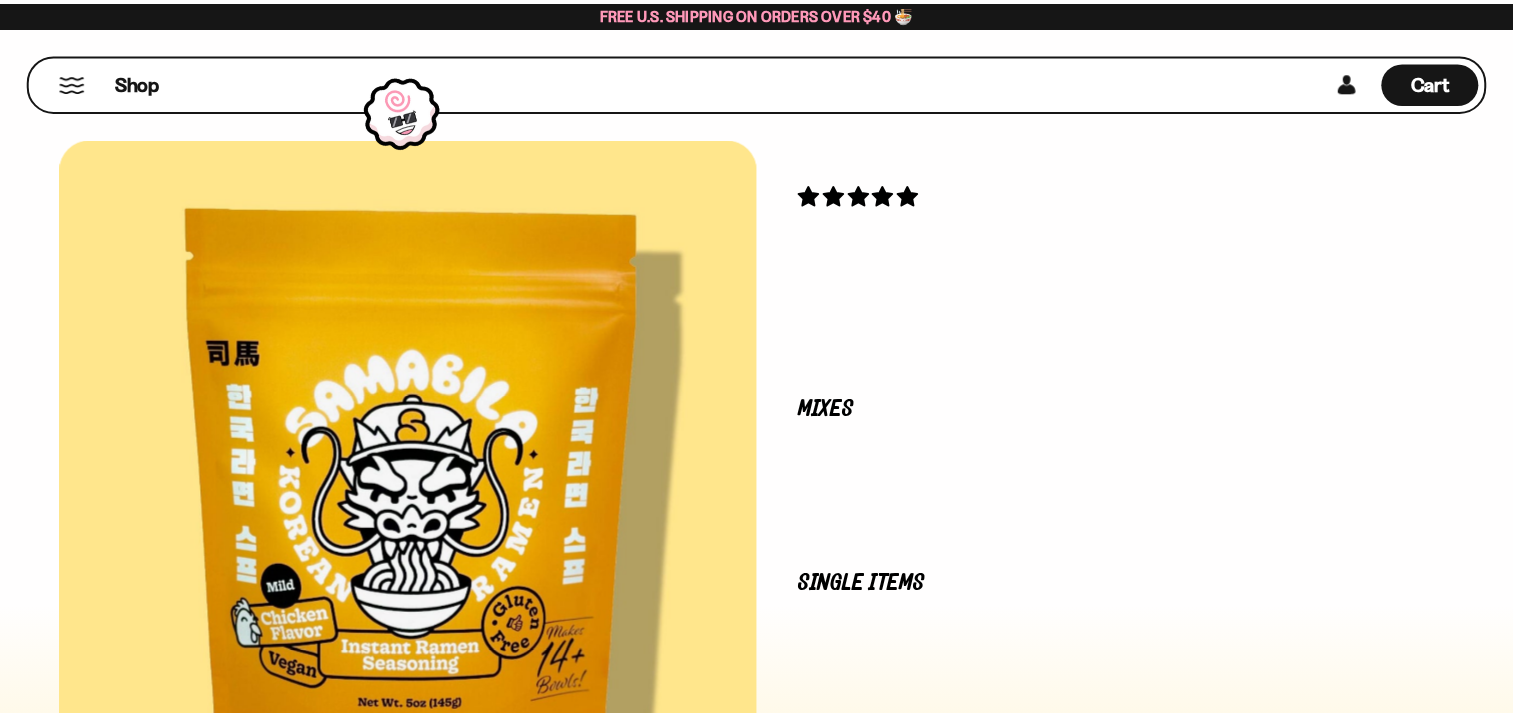 scroll, scrollTop: 0, scrollLeft: 0, axis: both 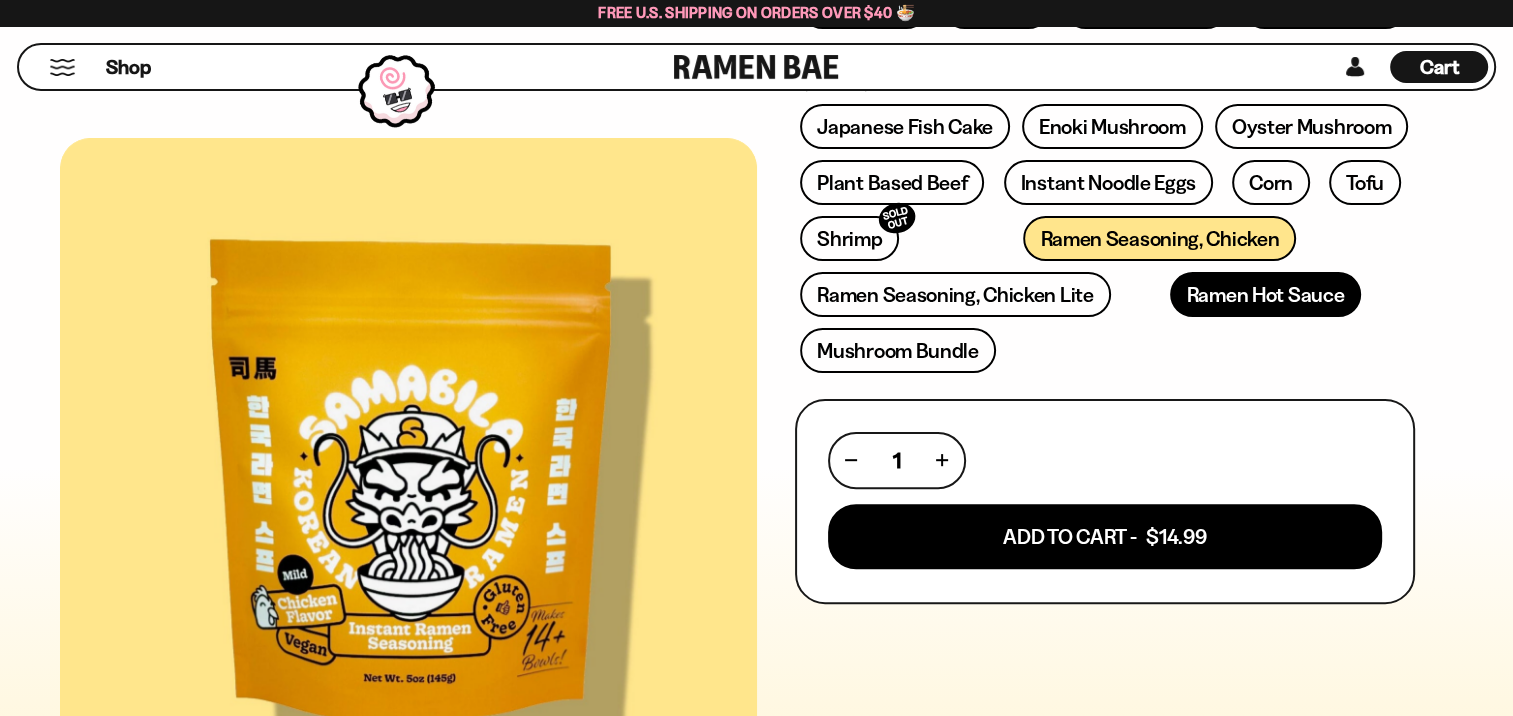 click on "Ramen Hot Sauce" at bounding box center (1266, 294) 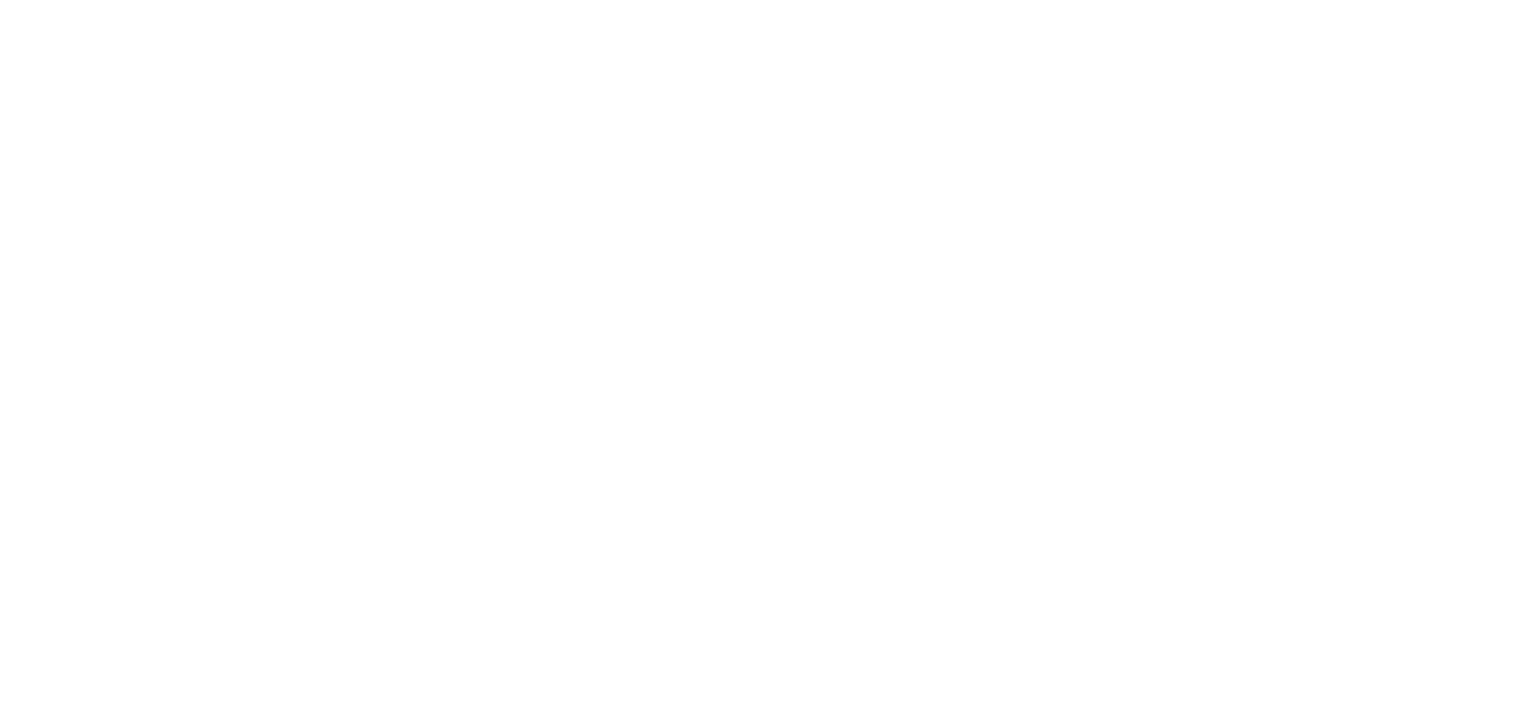 scroll, scrollTop: 0, scrollLeft: 0, axis: both 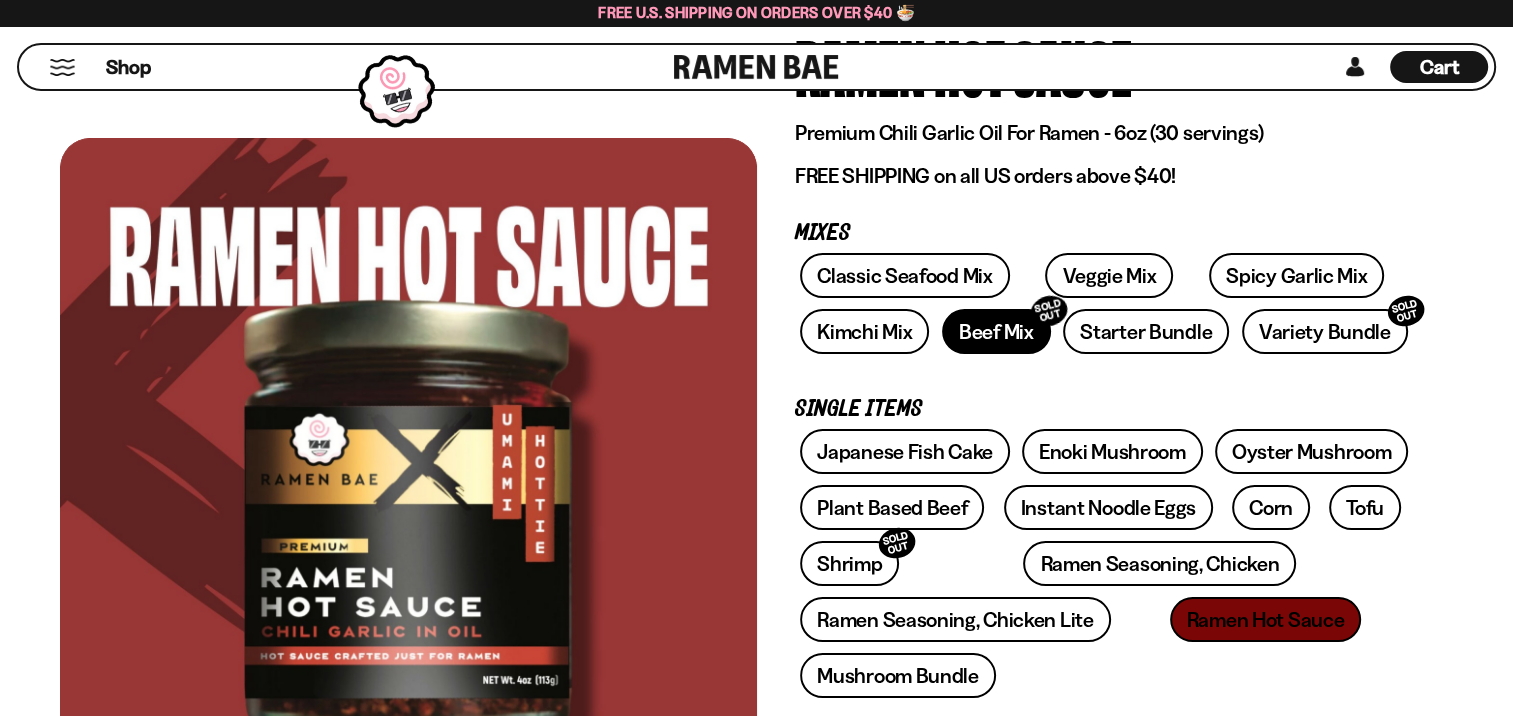 click on "Beef Mix
SOLD OUT" at bounding box center [996, 331] 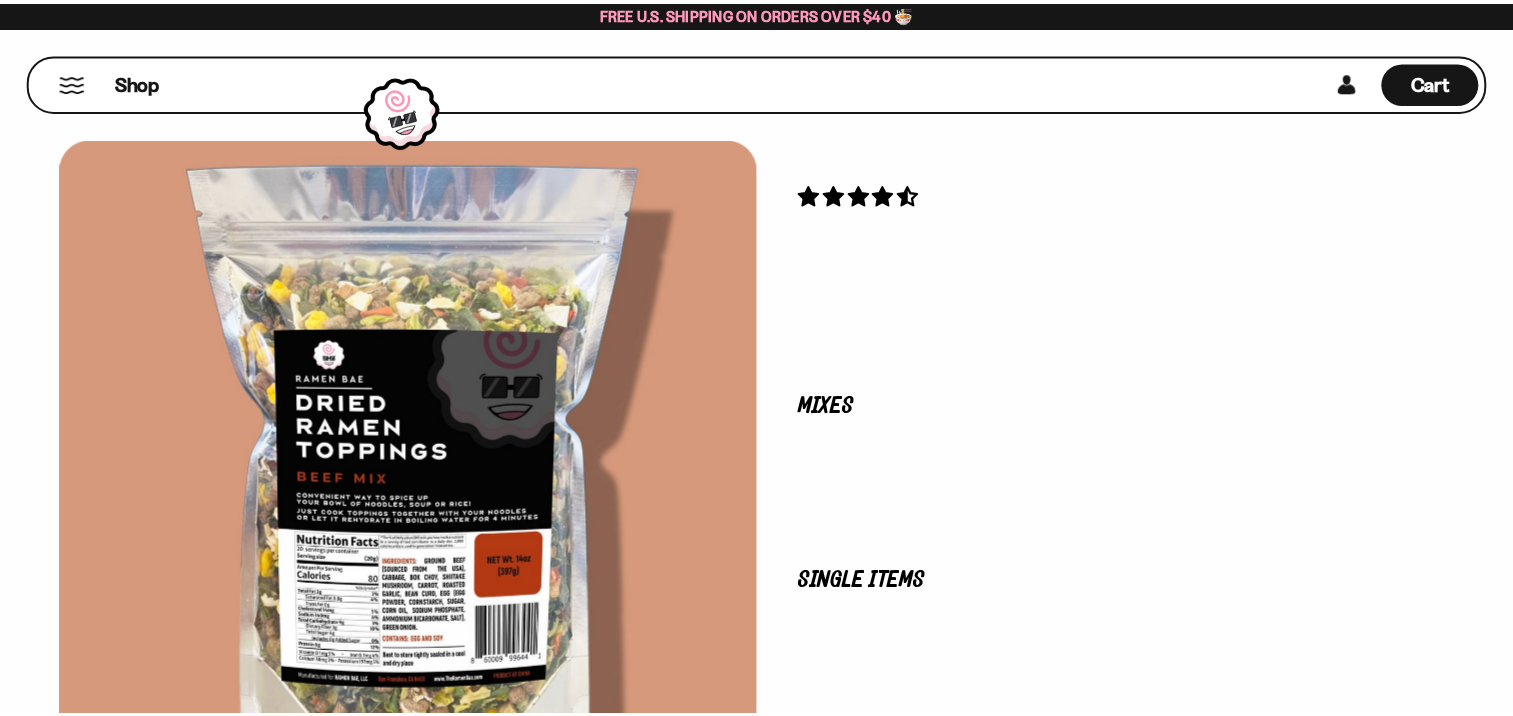 scroll, scrollTop: 0, scrollLeft: 0, axis: both 